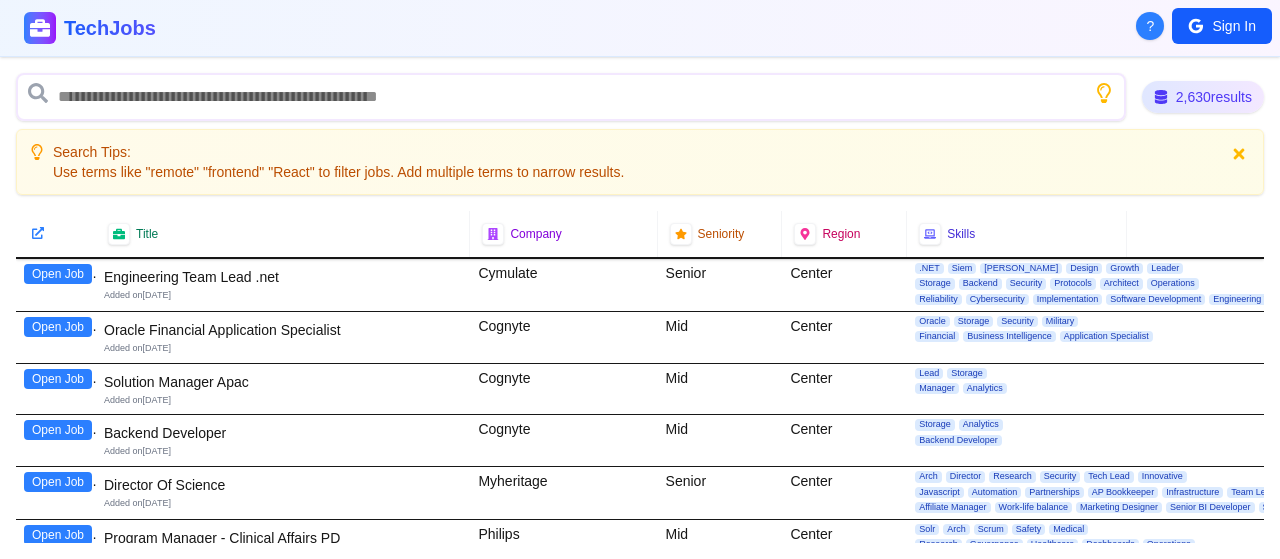 scroll, scrollTop: 0, scrollLeft: 0, axis: both 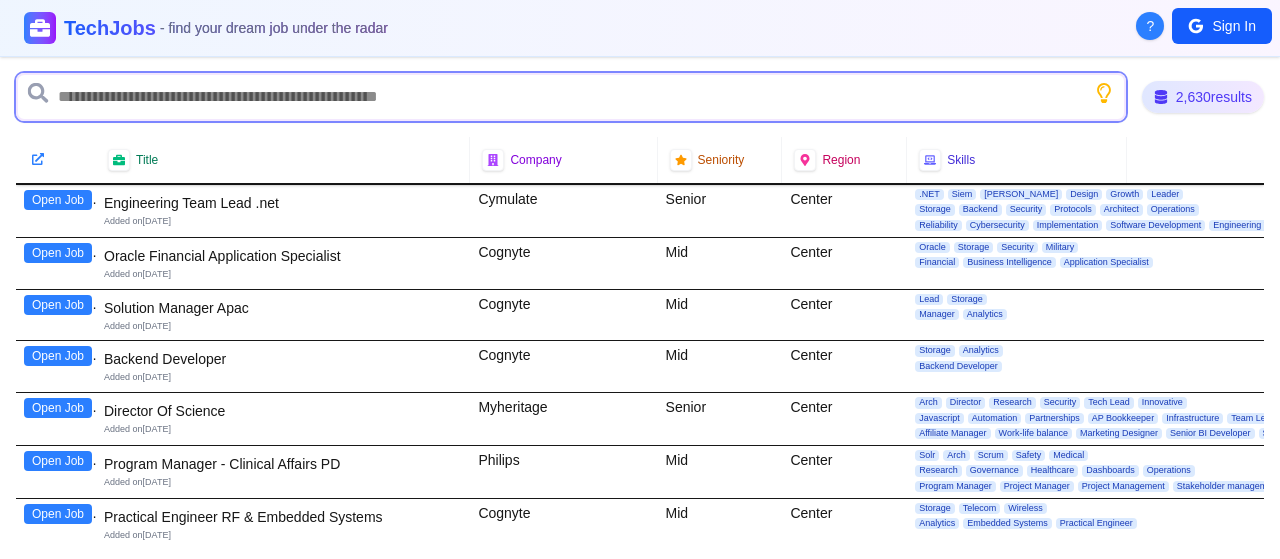 click at bounding box center [571, 97] 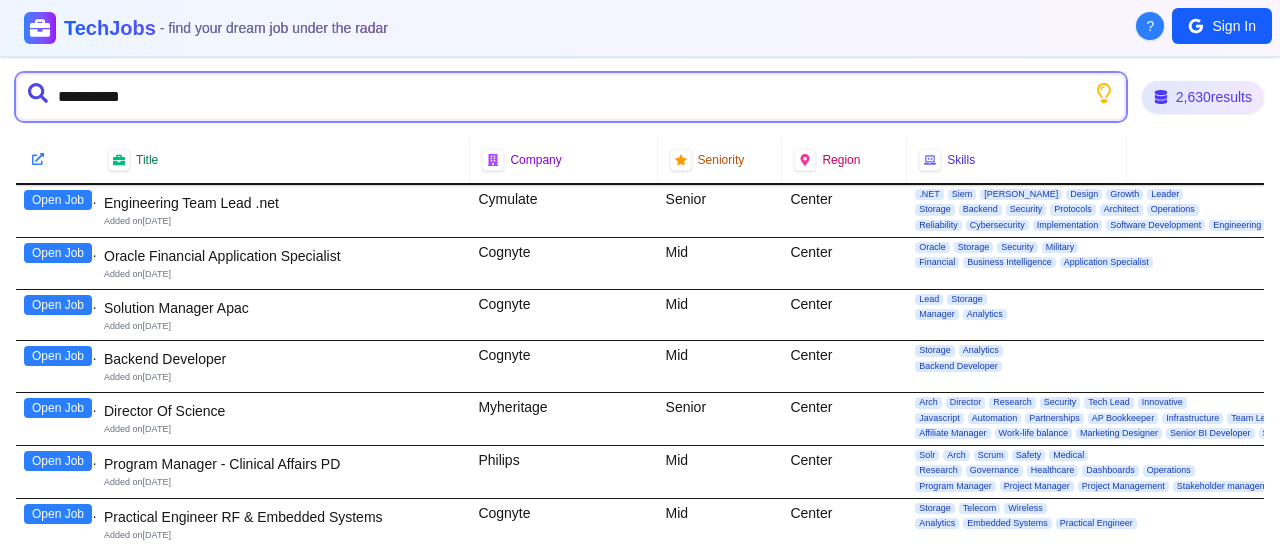 type on "**********" 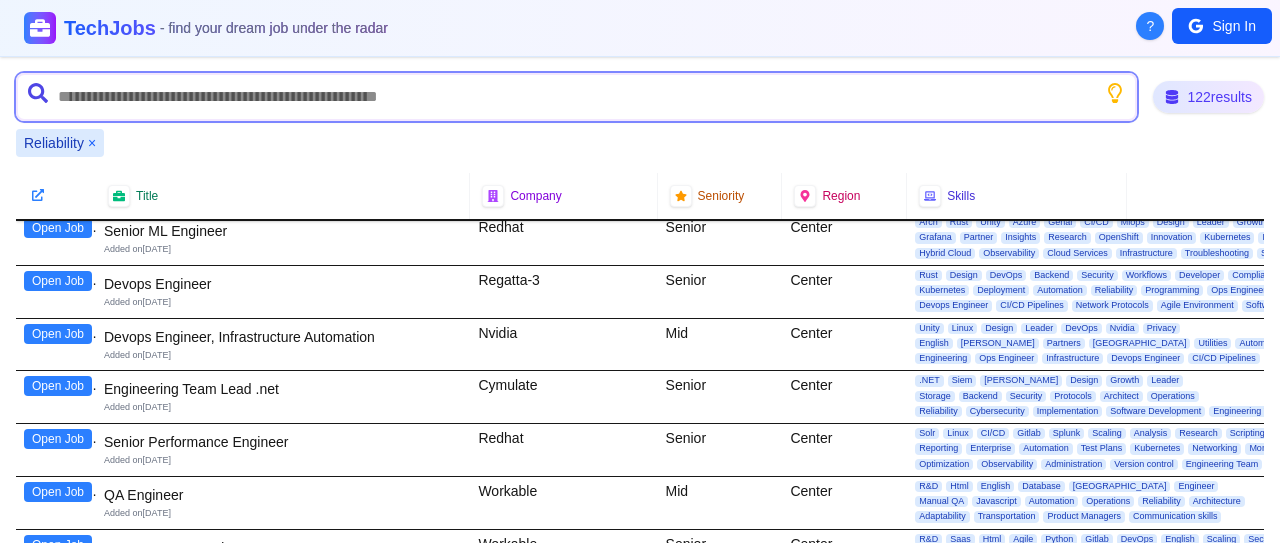 scroll, scrollTop: 0, scrollLeft: 0, axis: both 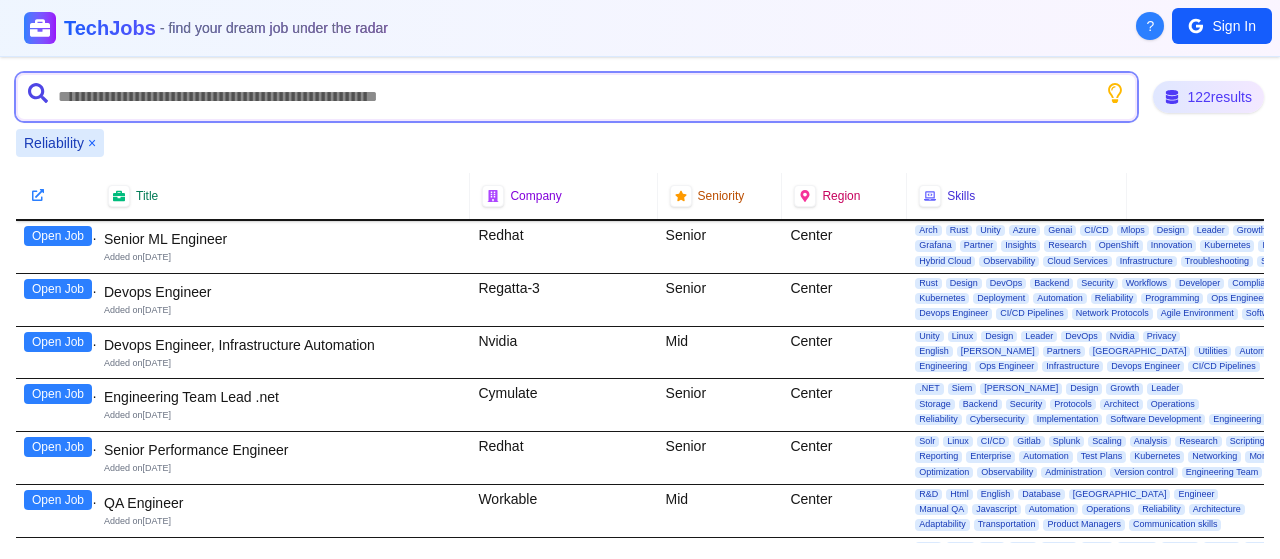click at bounding box center [576, 97] 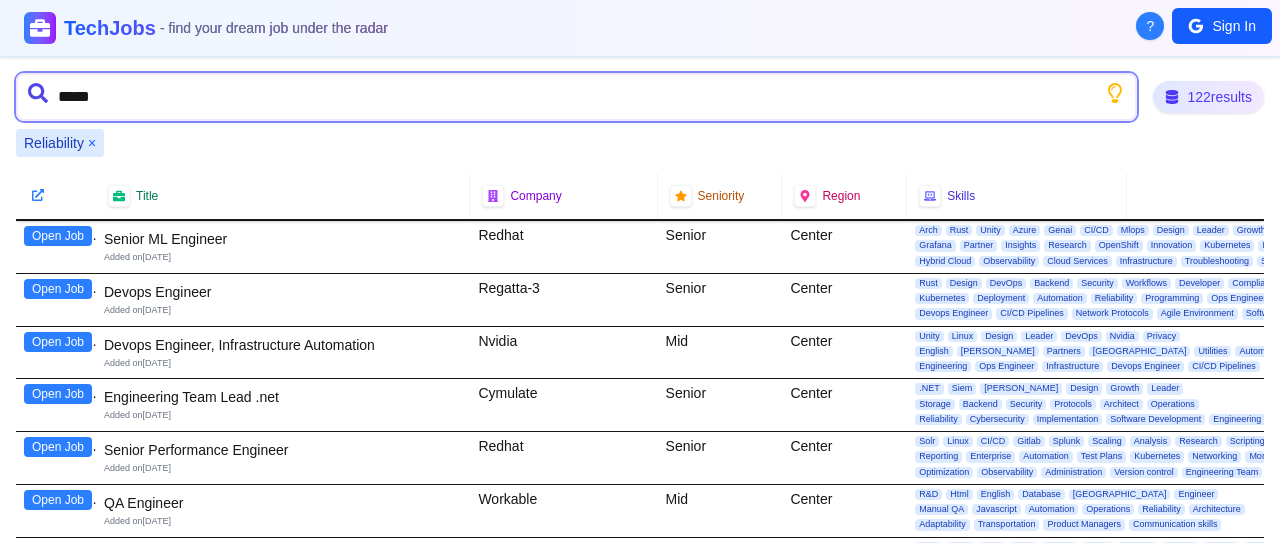 type on "******" 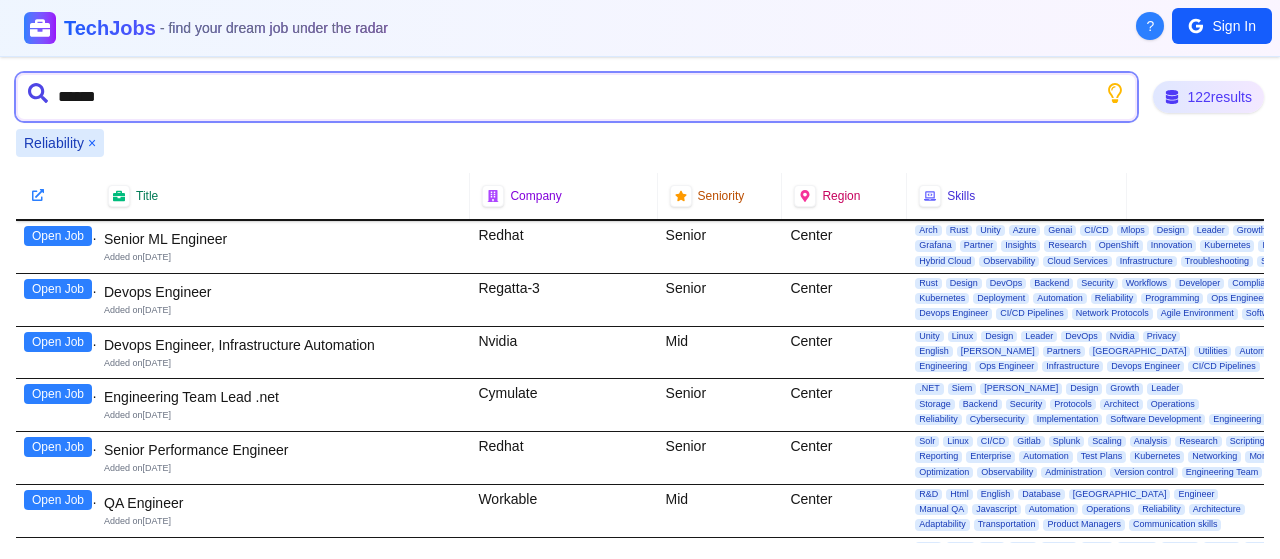 type 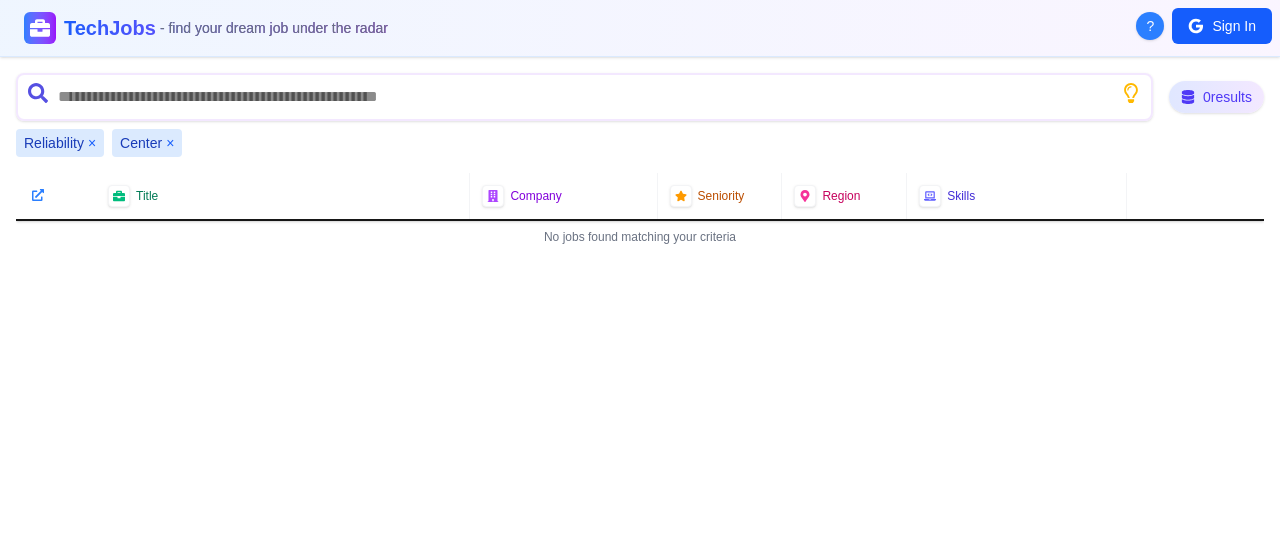 click on "×" at bounding box center (170, 143) 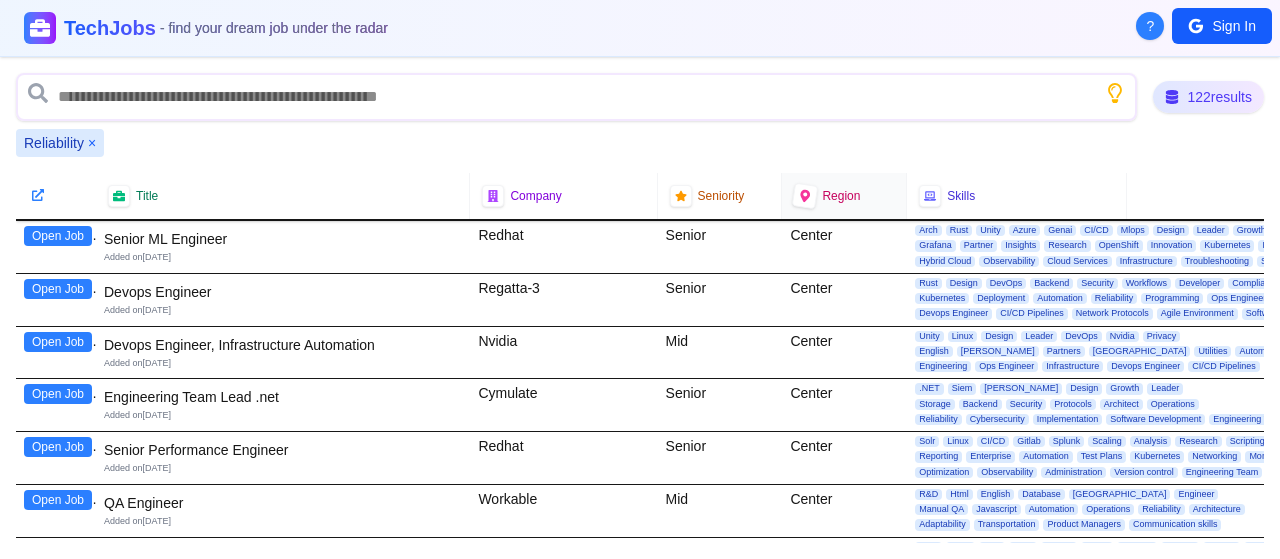 click at bounding box center [805, 196] 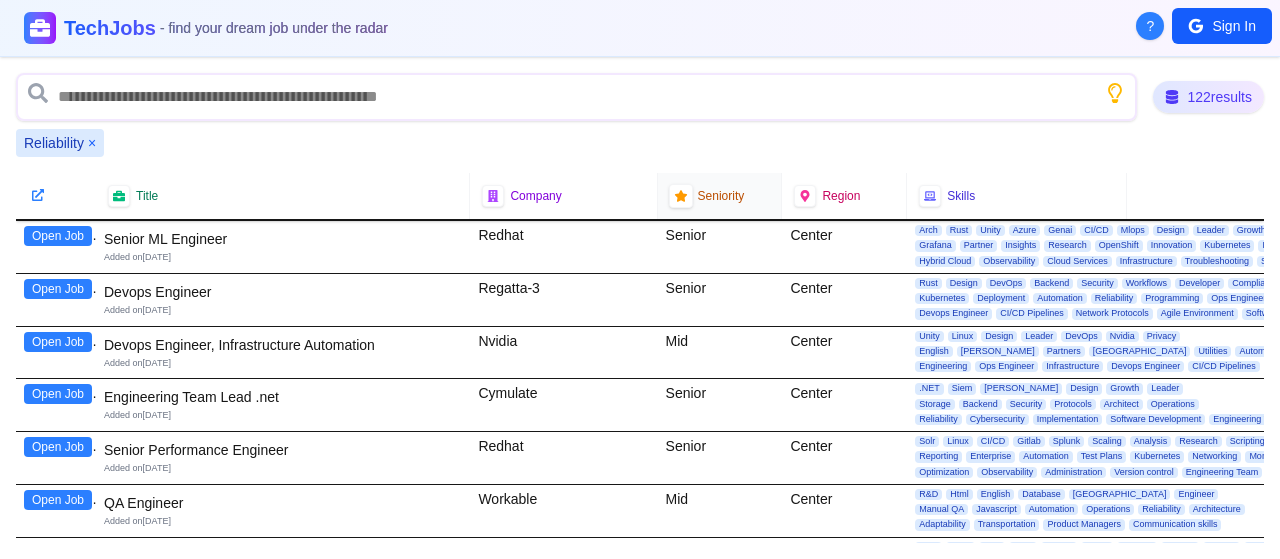 click at bounding box center (680, 196) 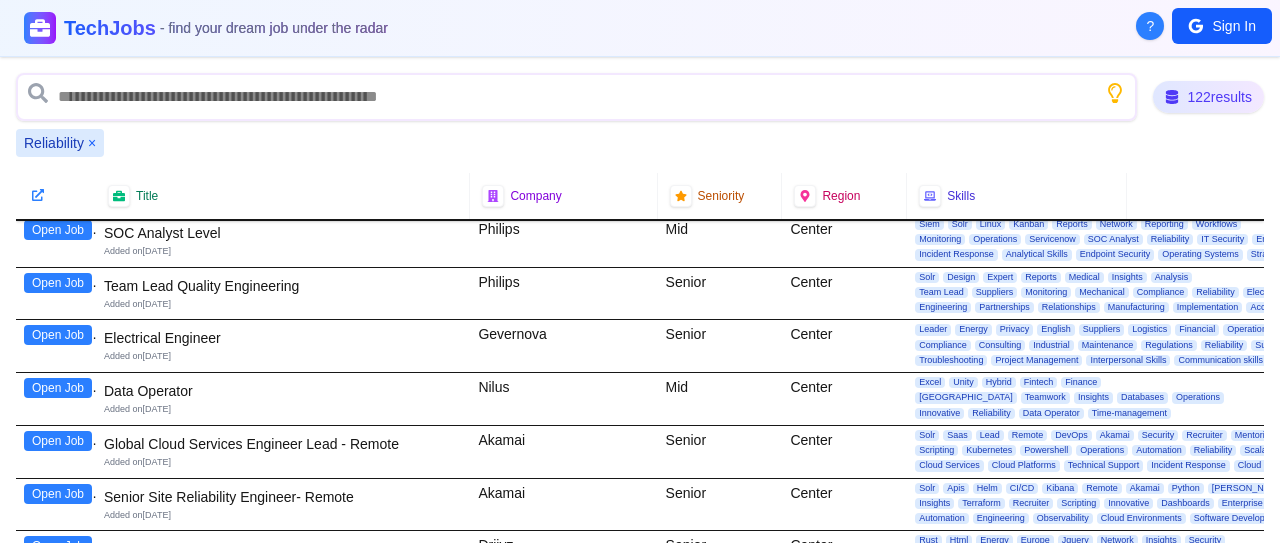 scroll, scrollTop: 692, scrollLeft: 0, axis: vertical 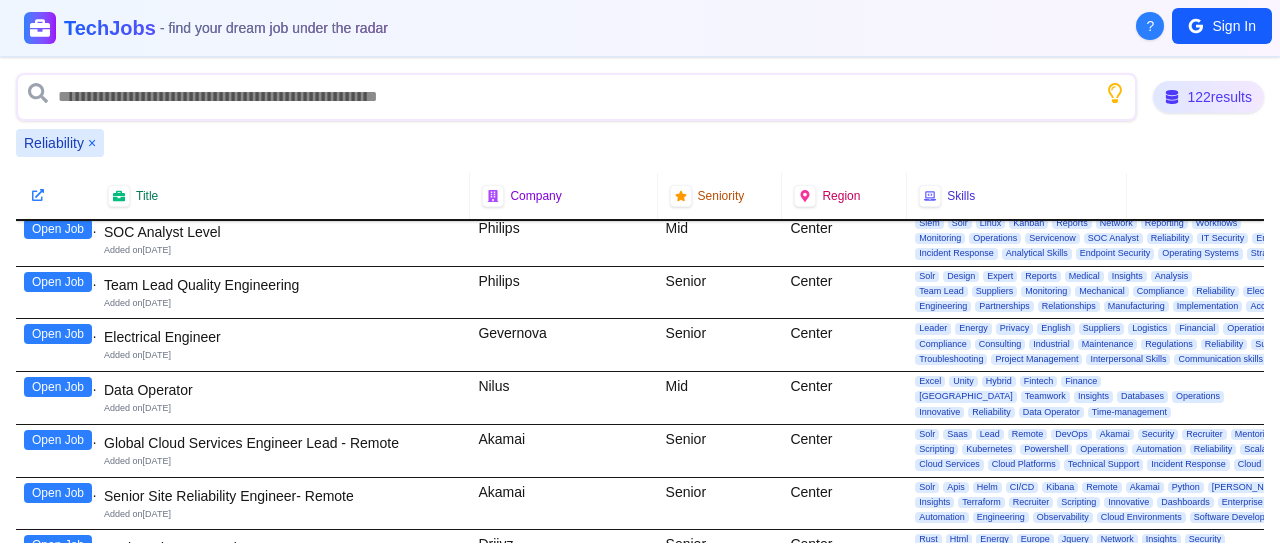click on "Open Job" at bounding box center [58, 334] 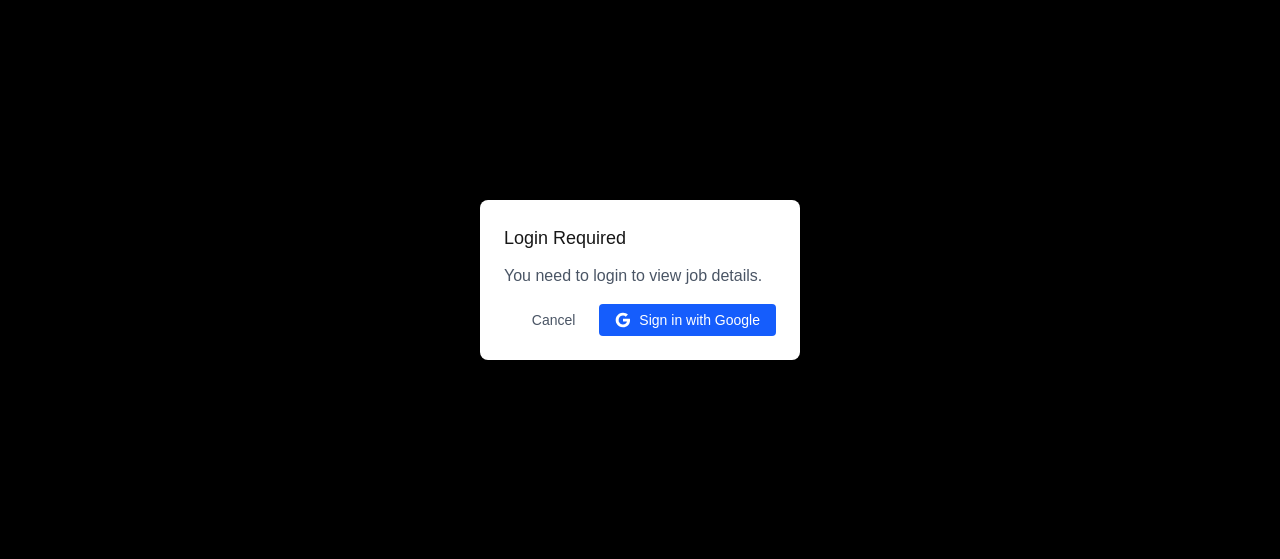 click on "Sign in with Google" at bounding box center [687, 320] 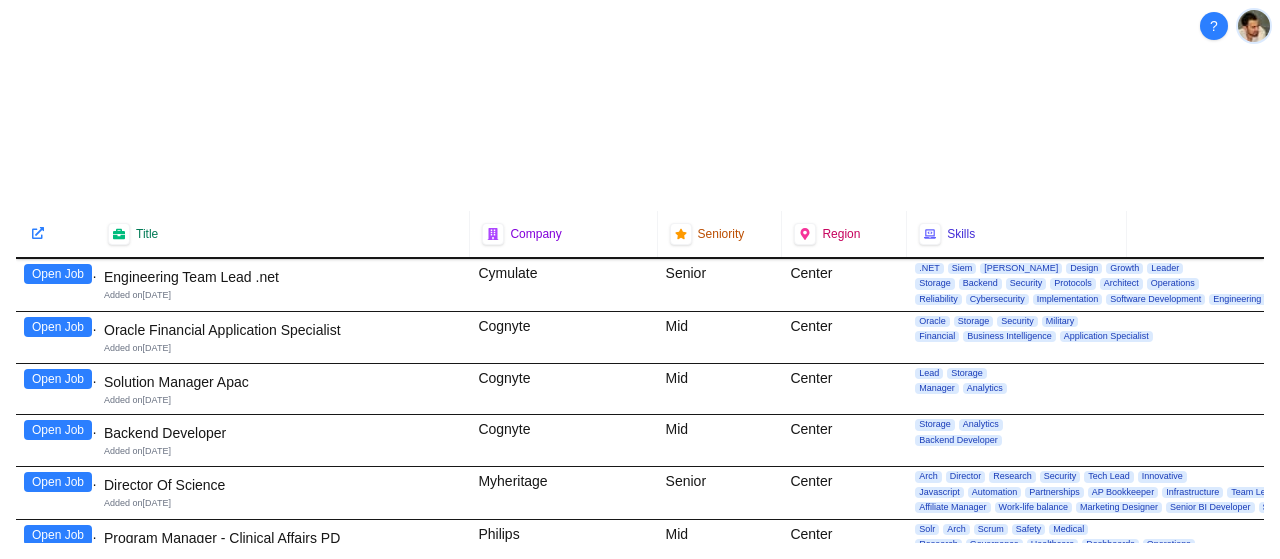 scroll, scrollTop: 0, scrollLeft: 0, axis: both 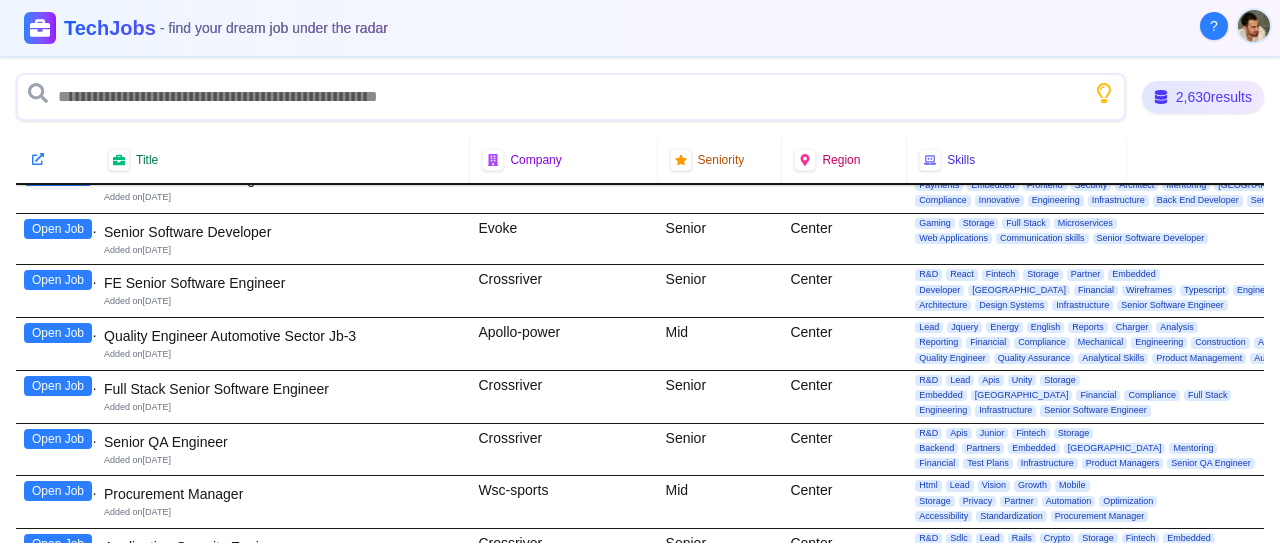 click on "Open Job" at bounding box center [58, 333] 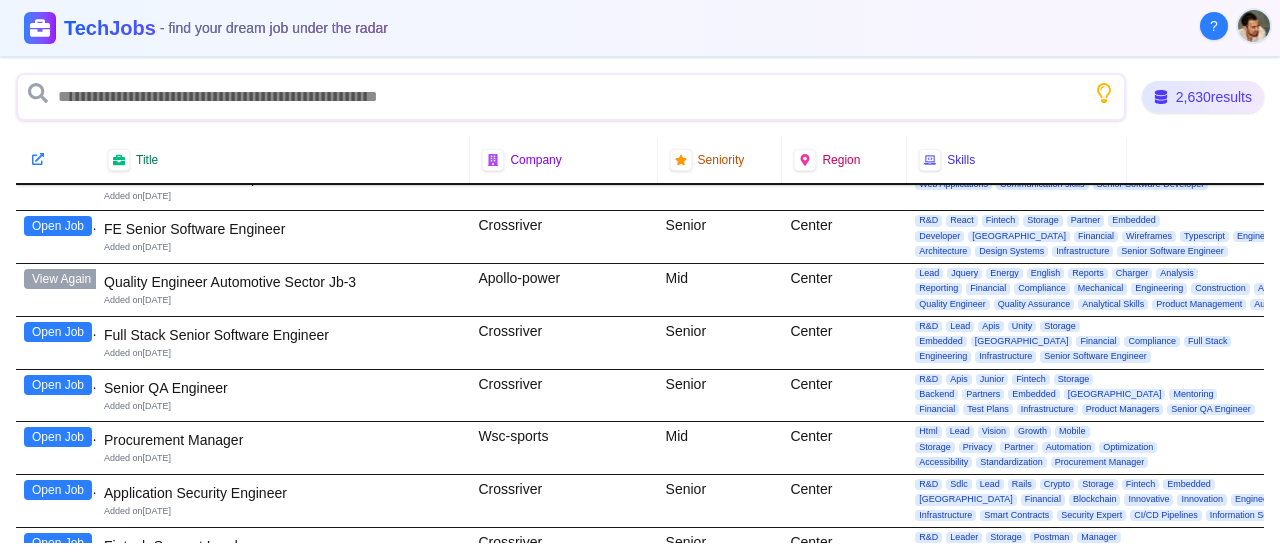 scroll, scrollTop: 1664, scrollLeft: 0, axis: vertical 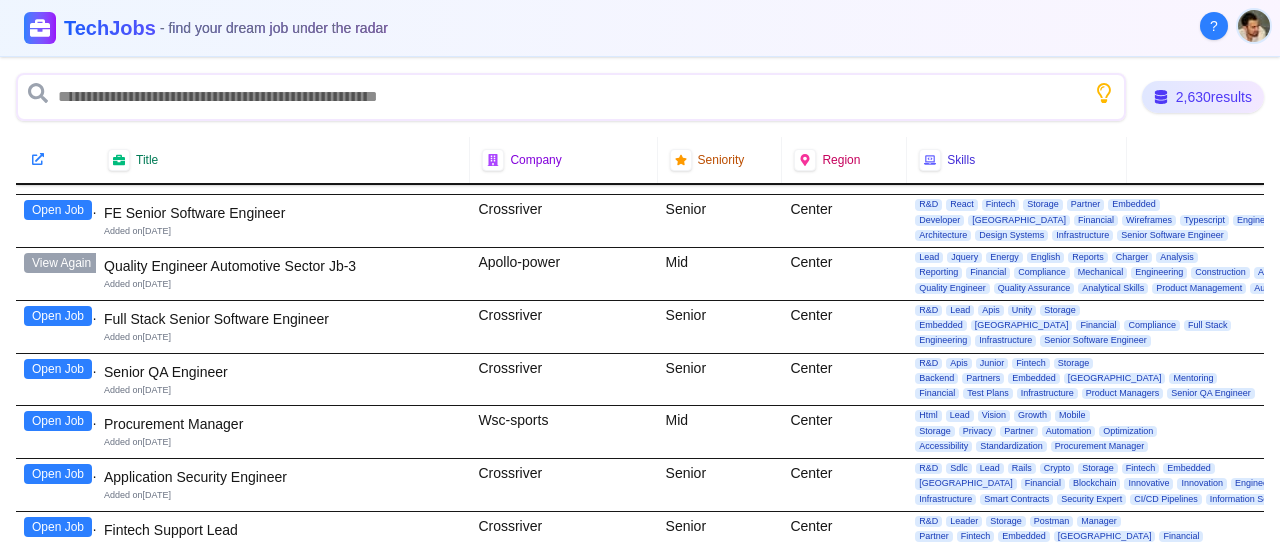 click on "Open Job" at bounding box center (58, 369) 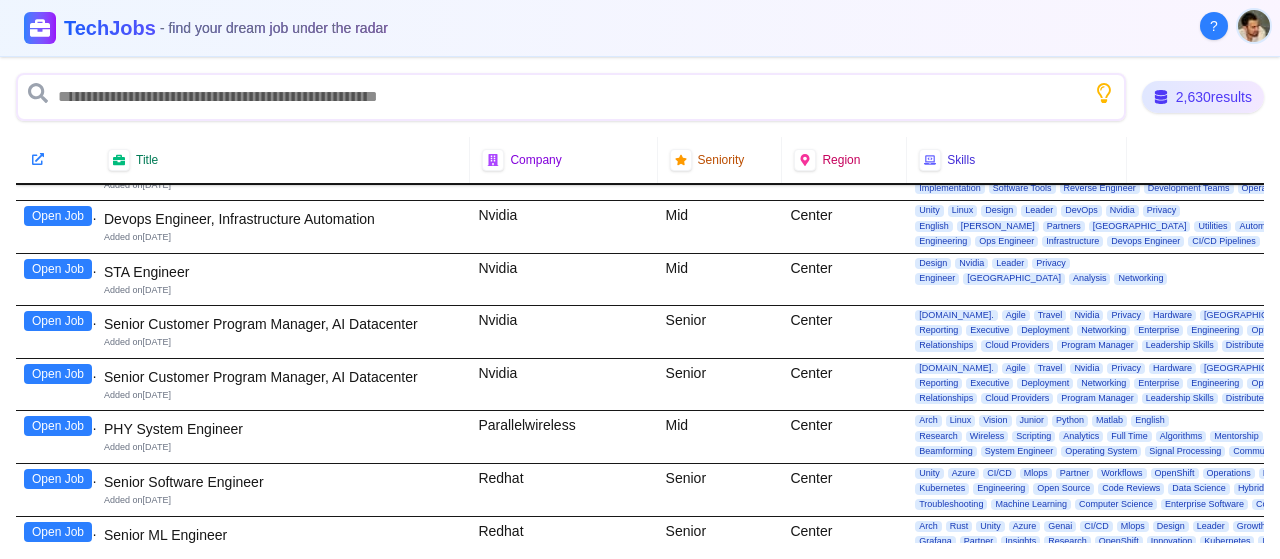 scroll, scrollTop: 3344, scrollLeft: 0, axis: vertical 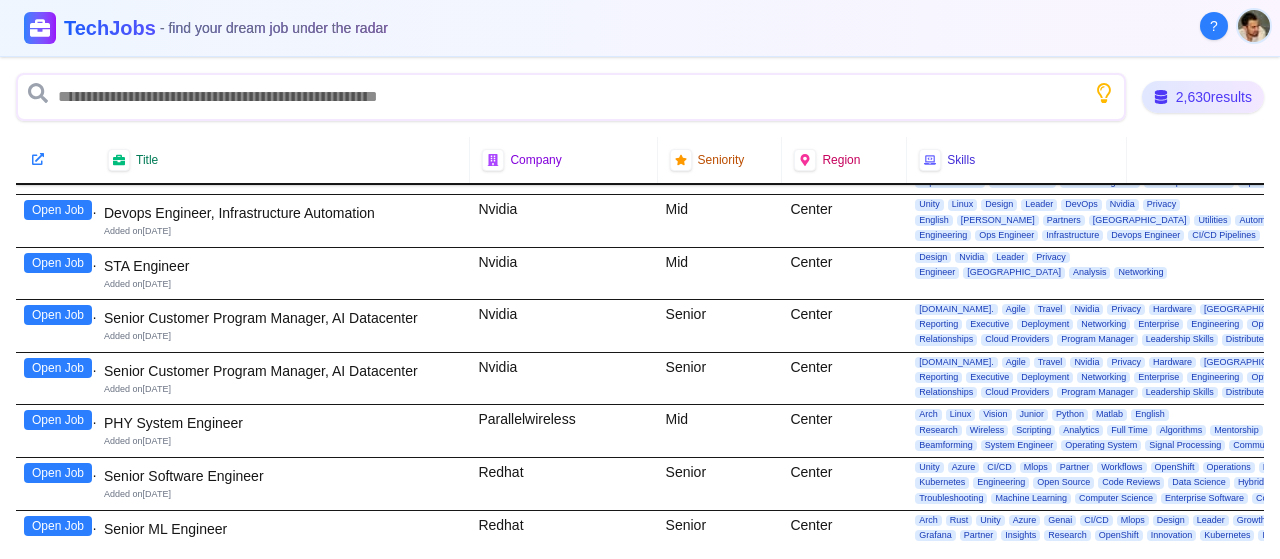 click on "Open Job" at bounding box center [58, 263] 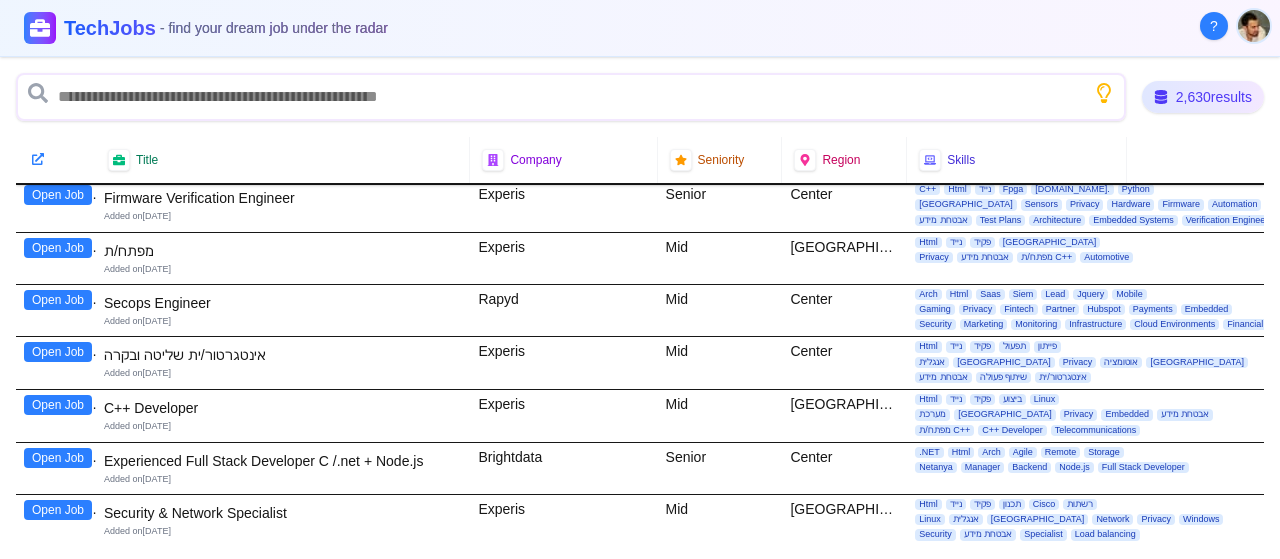 scroll, scrollTop: 4052, scrollLeft: 0, axis: vertical 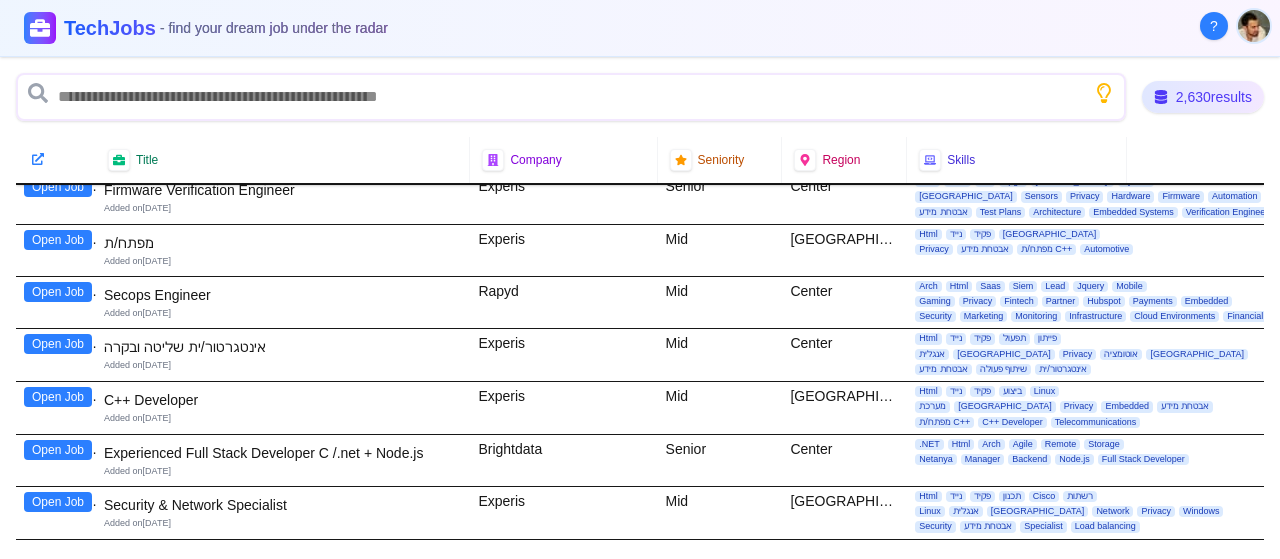 click on "Open Job" at bounding box center [58, 344] 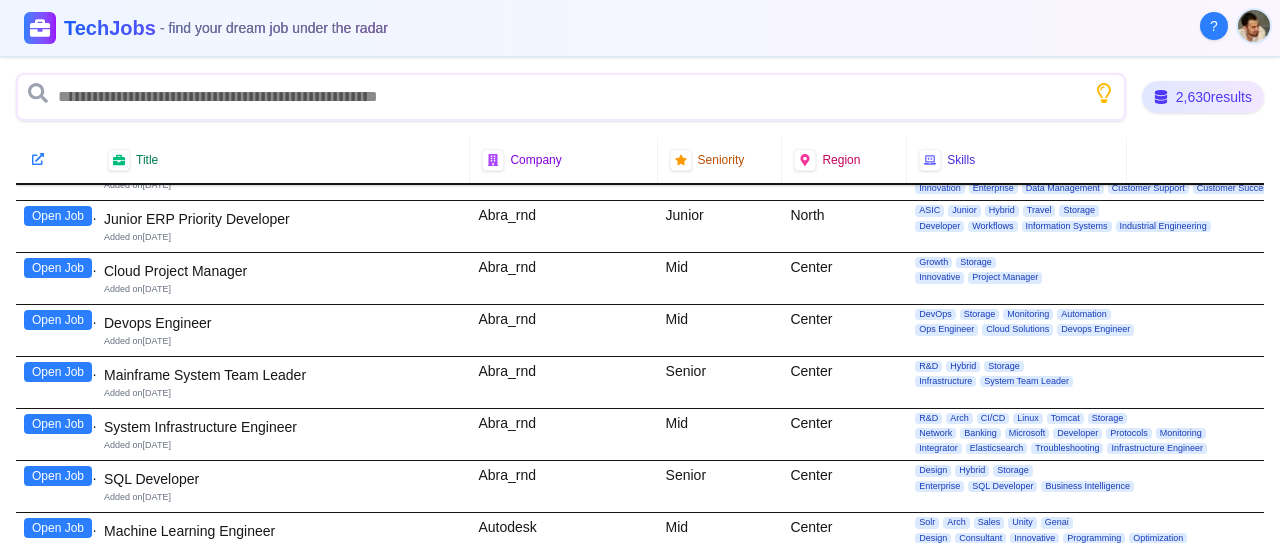 scroll, scrollTop: 4962, scrollLeft: 0, axis: vertical 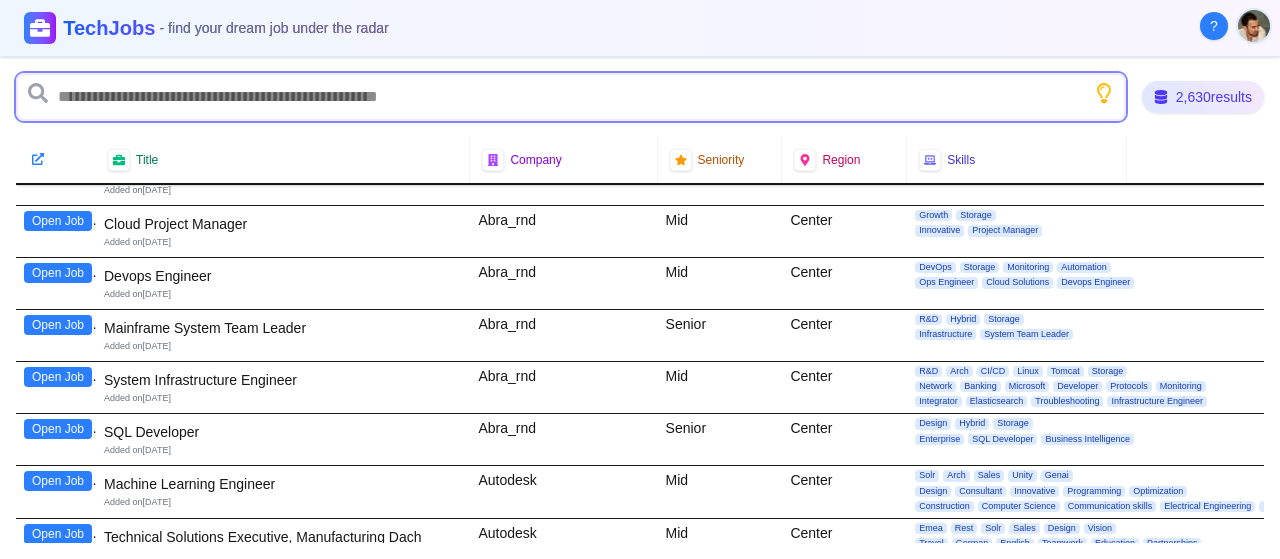 click at bounding box center [571, 97] 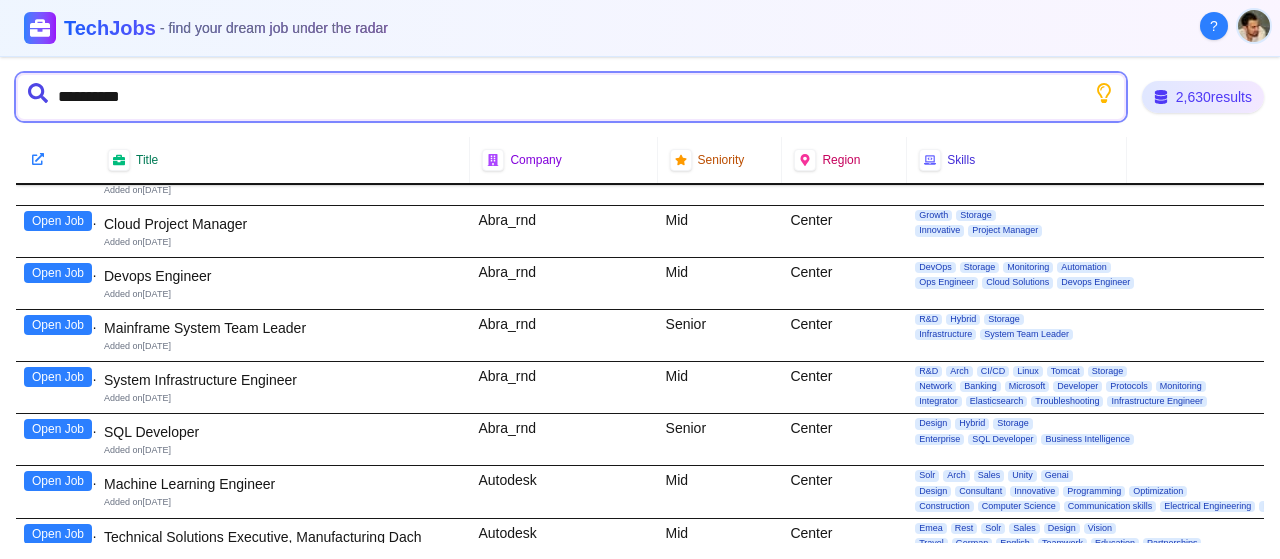 type on "**********" 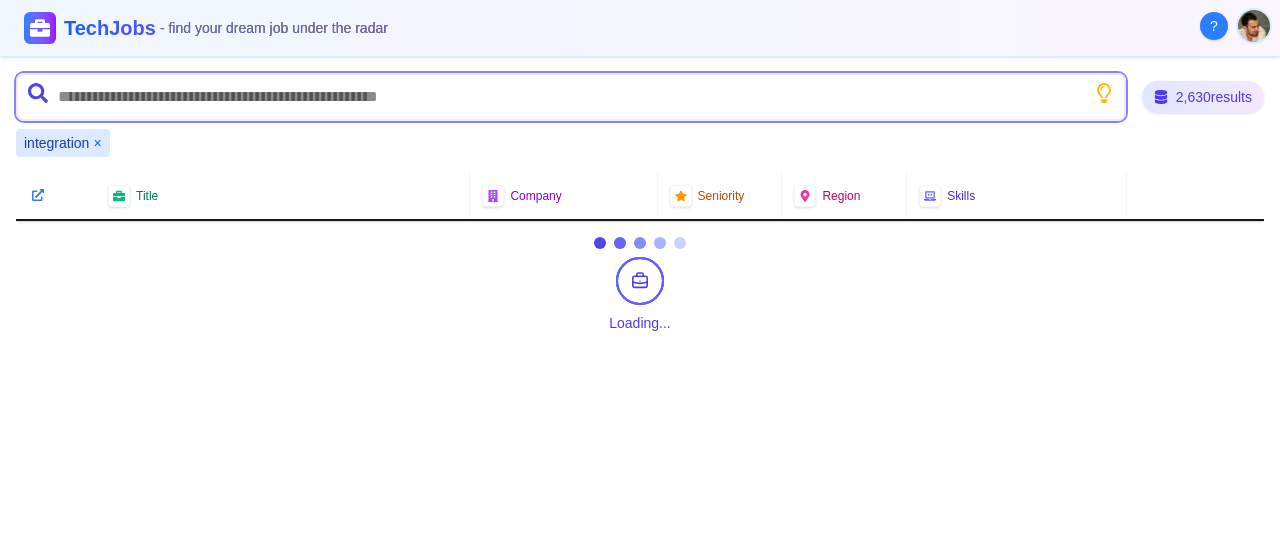 scroll, scrollTop: 0, scrollLeft: 0, axis: both 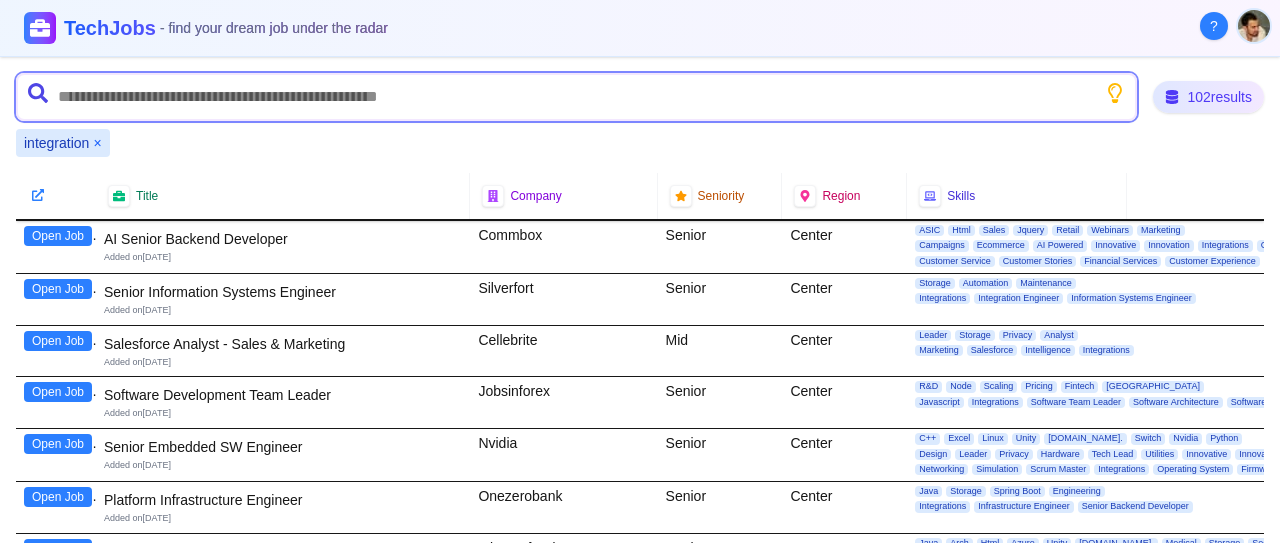 click at bounding box center [576, 97] 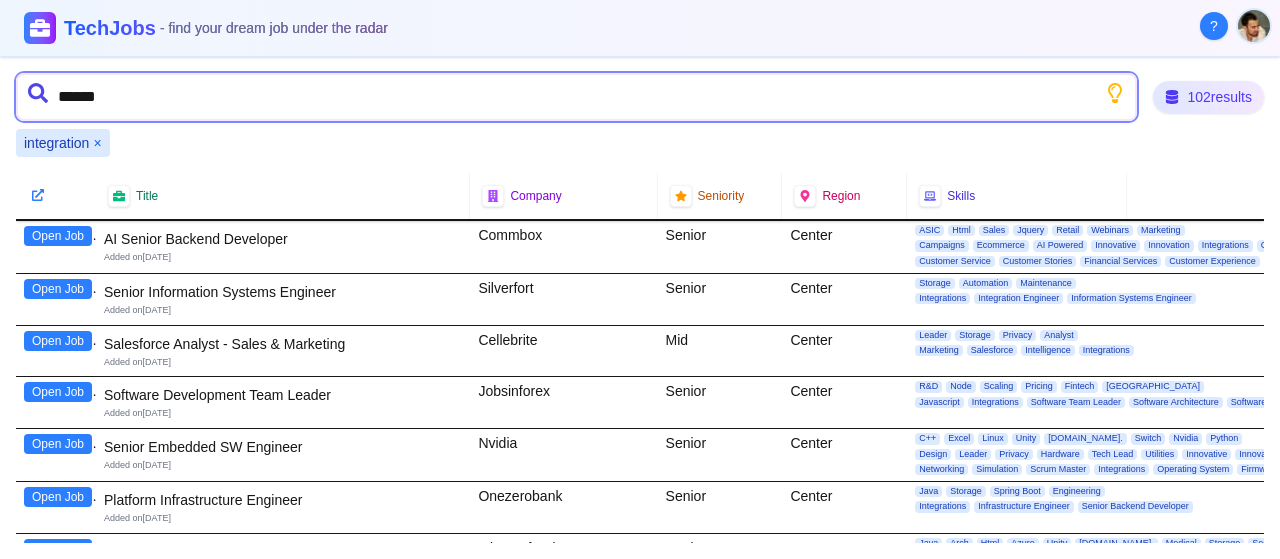 type on "*******" 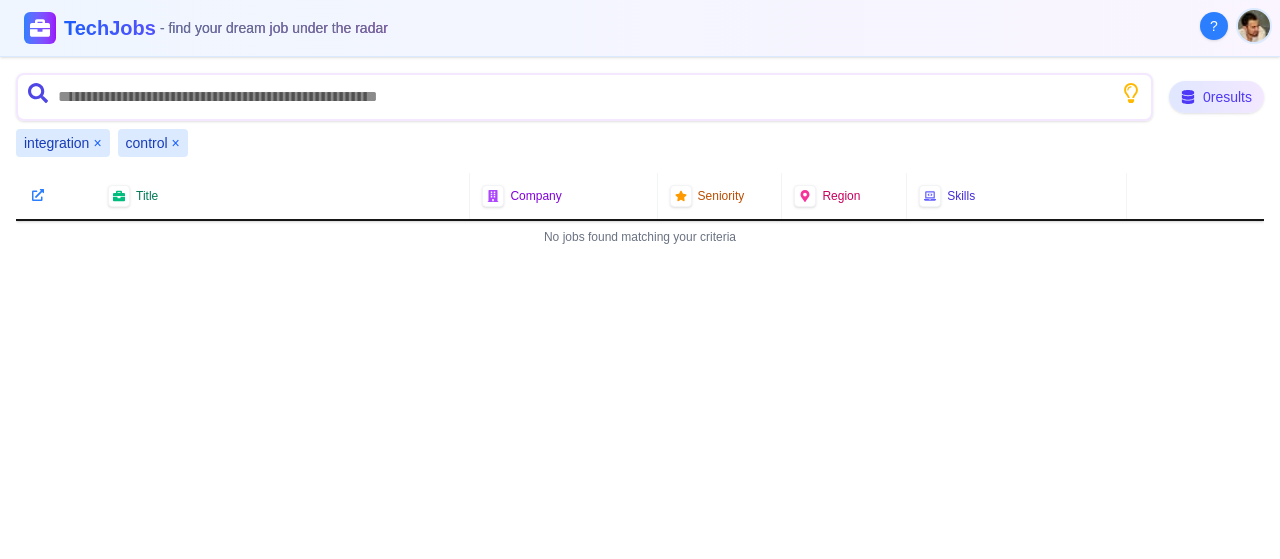 click on "×" at bounding box center [97, 143] 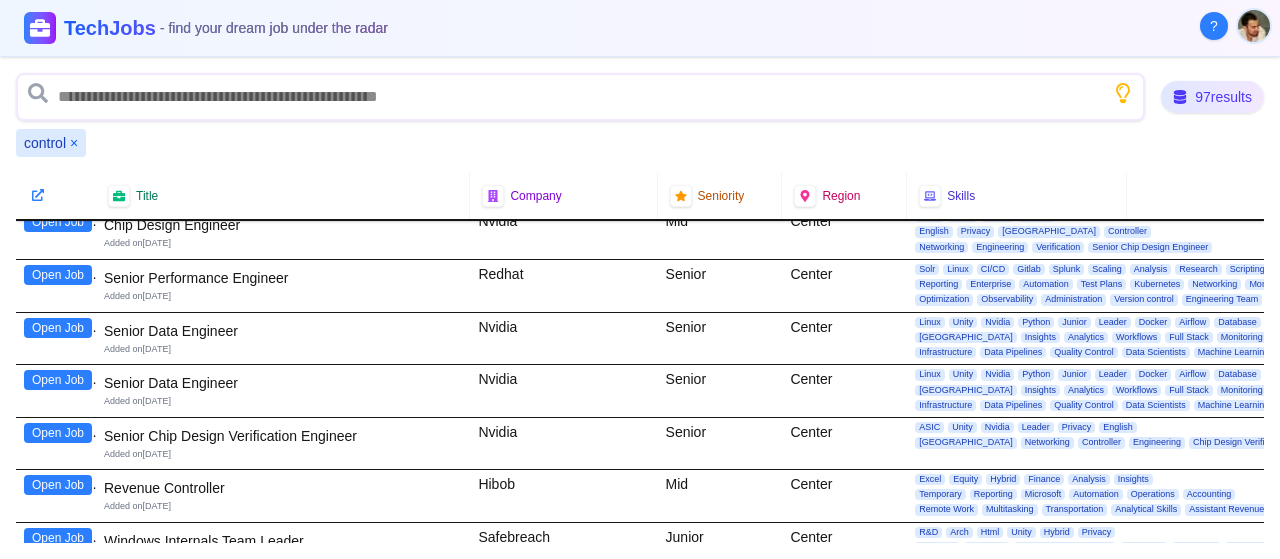 scroll, scrollTop: 0, scrollLeft: 0, axis: both 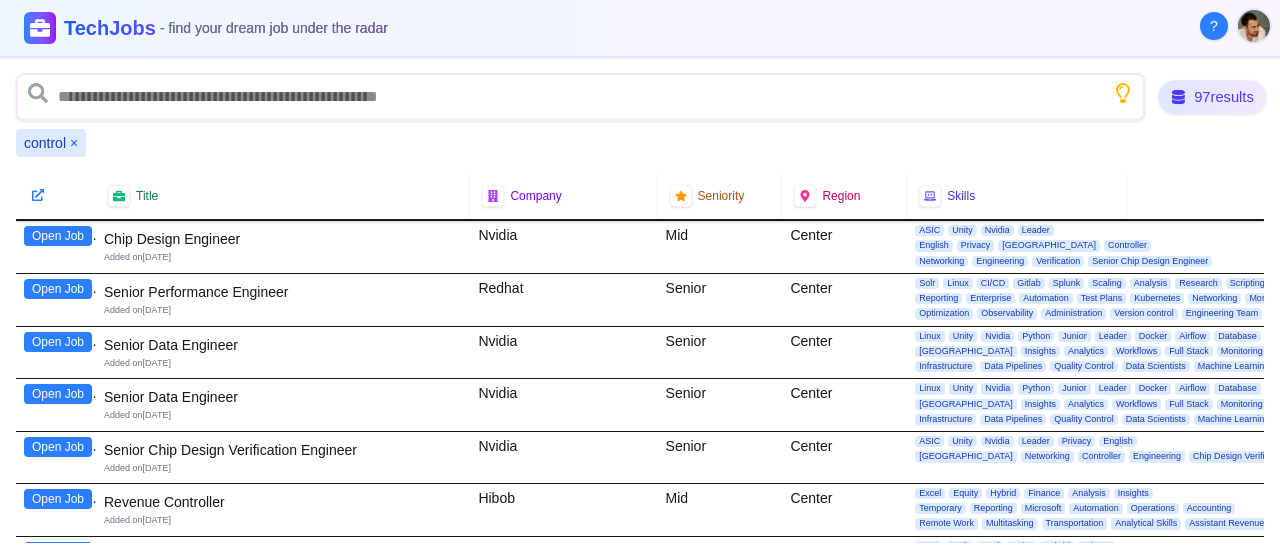 click on "97  results" at bounding box center (1213, 97) 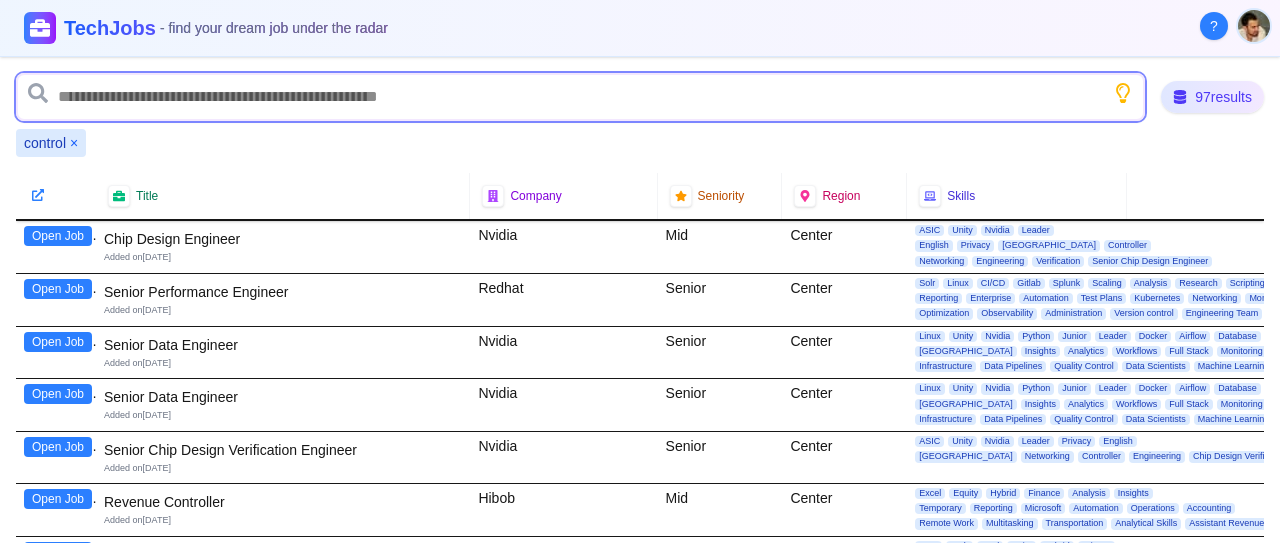 click at bounding box center [580, 97] 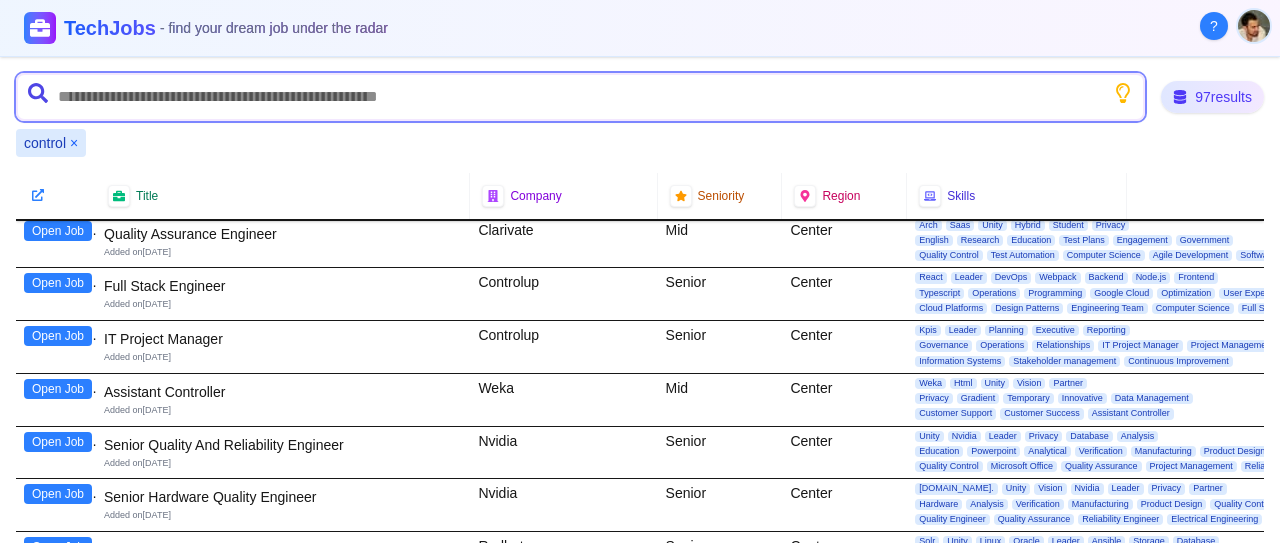 scroll, scrollTop: 560, scrollLeft: 0, axis: vertical 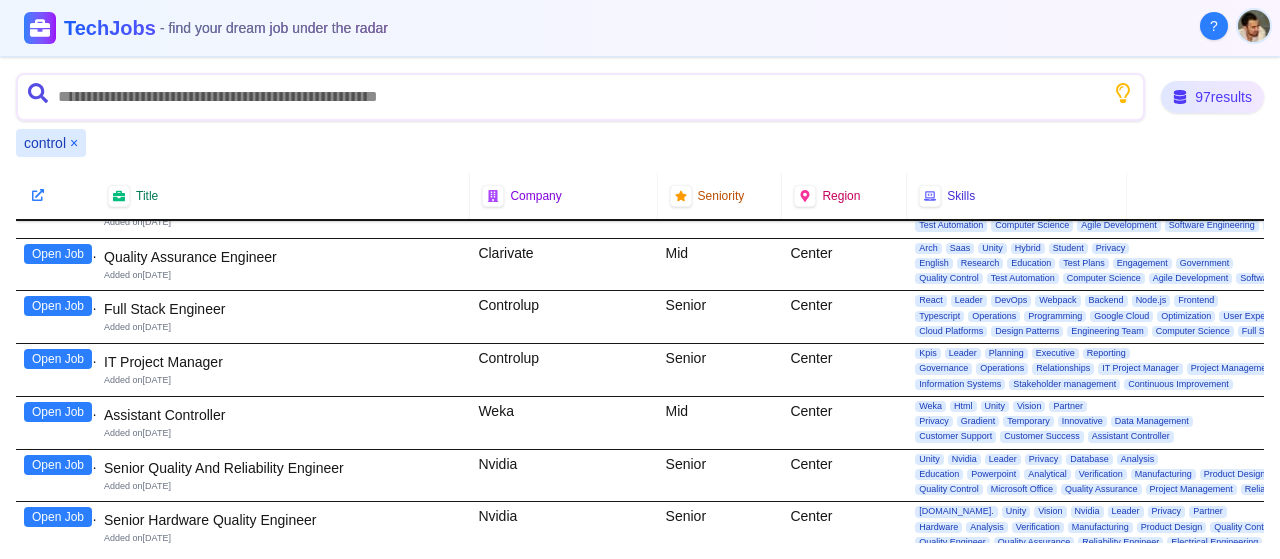 click on "Open Job" at bounding box center [58, 306] 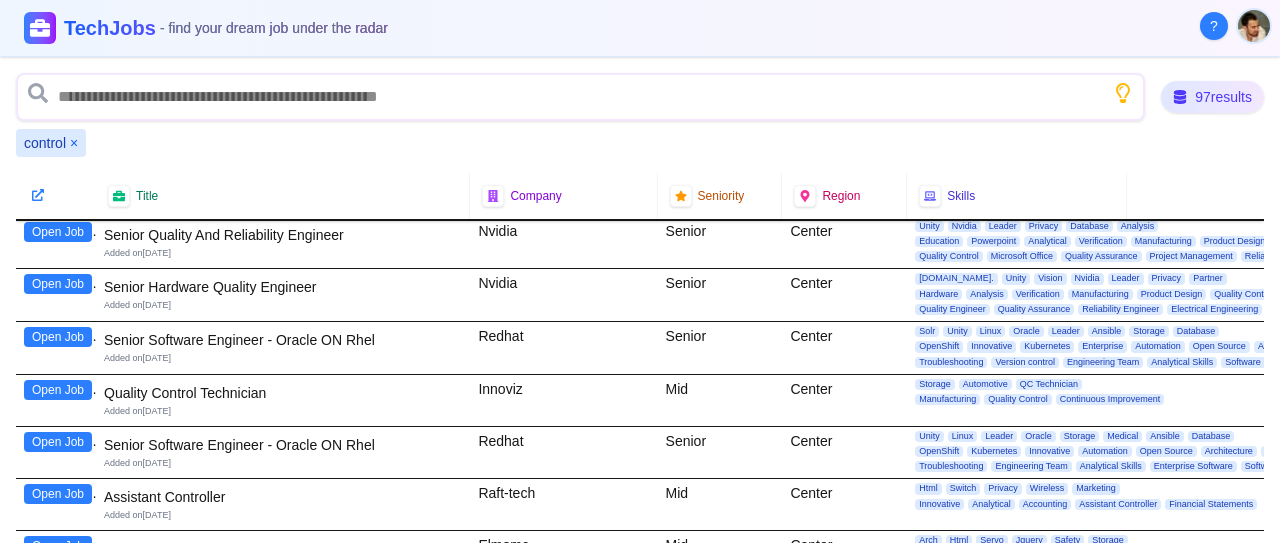 scroll, scrollTop: 801, scrollLeft: 0, axis: vertical 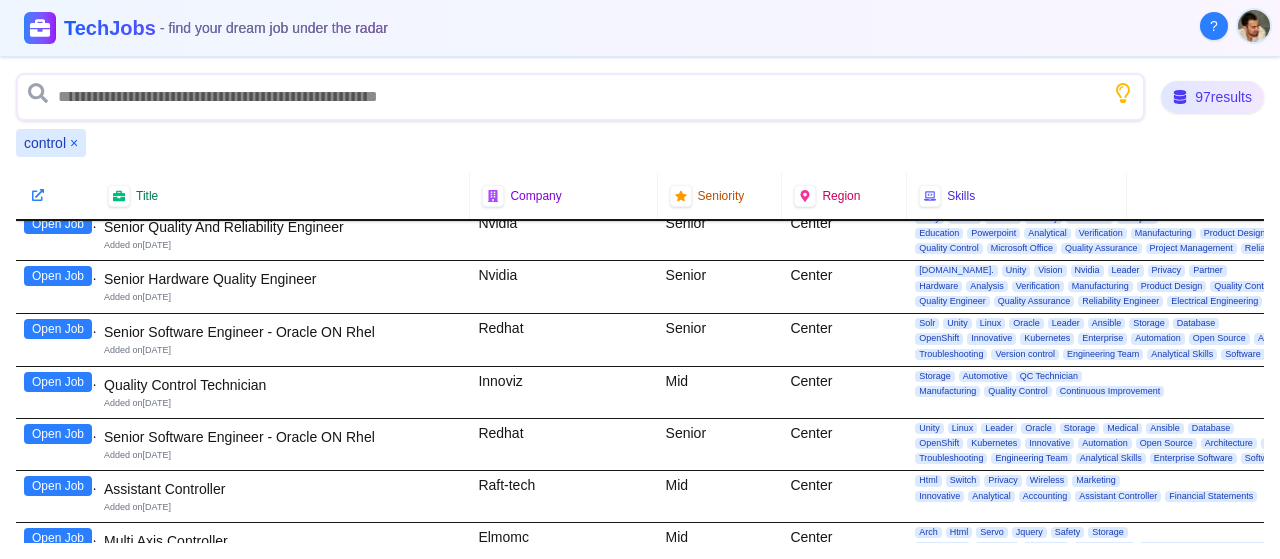 click on "Open Job" at bounding box center [58, 276] 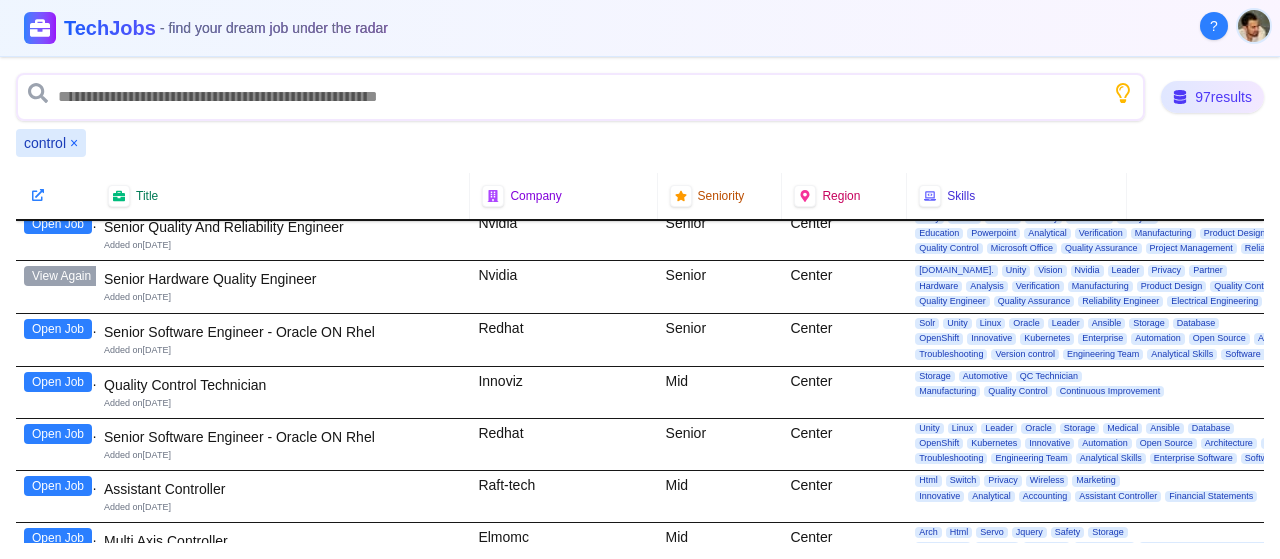 click on "Open Job" at bounding box center [58, 382] 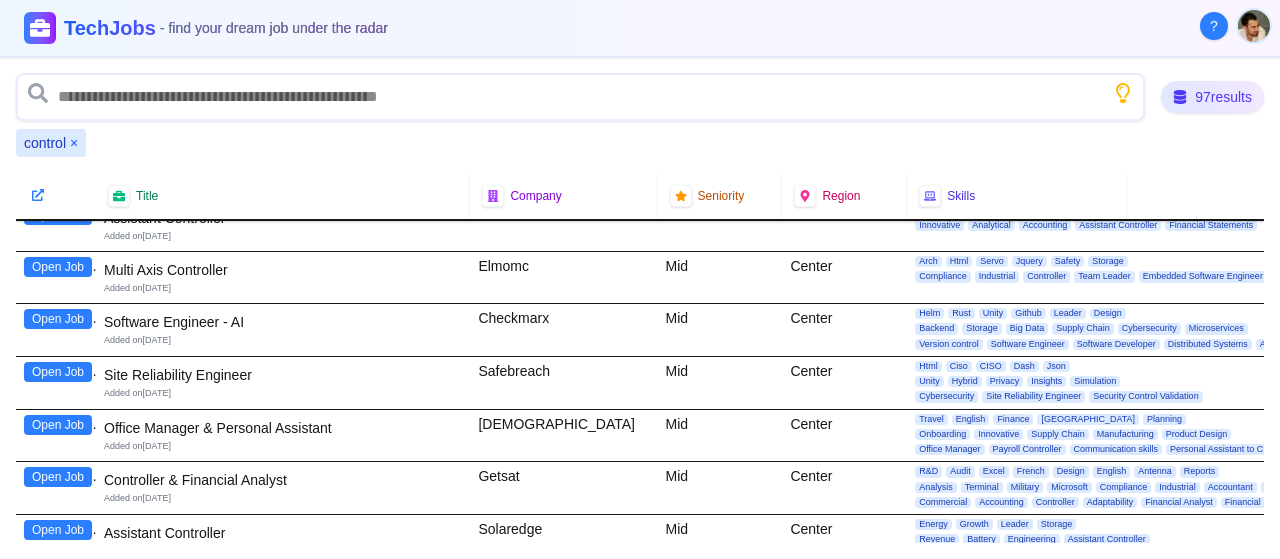 scroll, scrollTop: 1073, scrollLeft: 0, axis: vertical 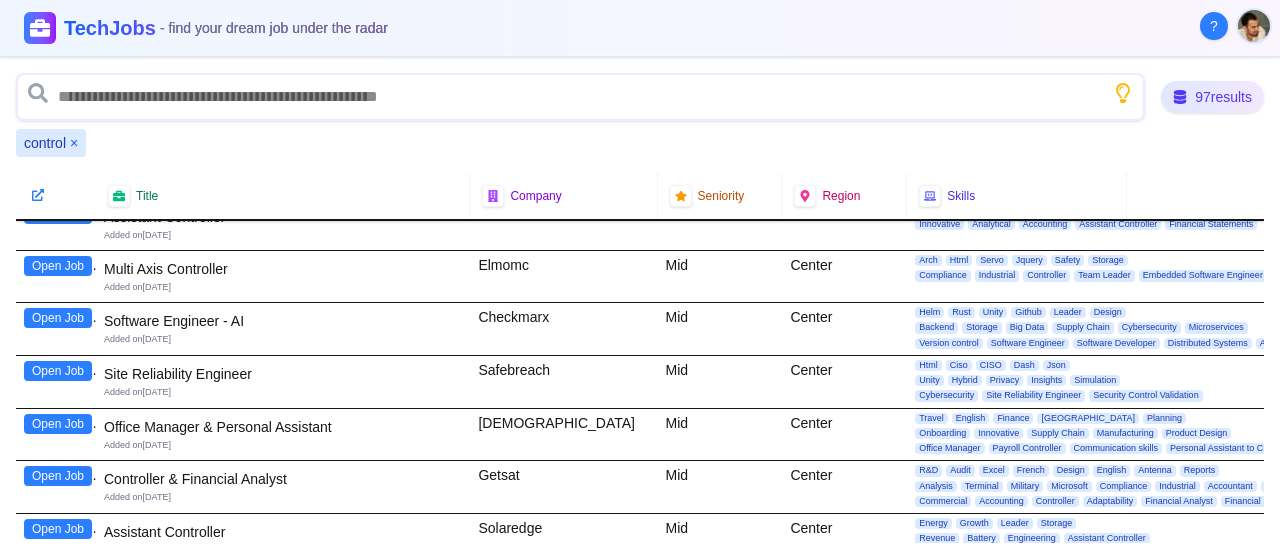 click on "Open Job" at bounding box center [58, 266] 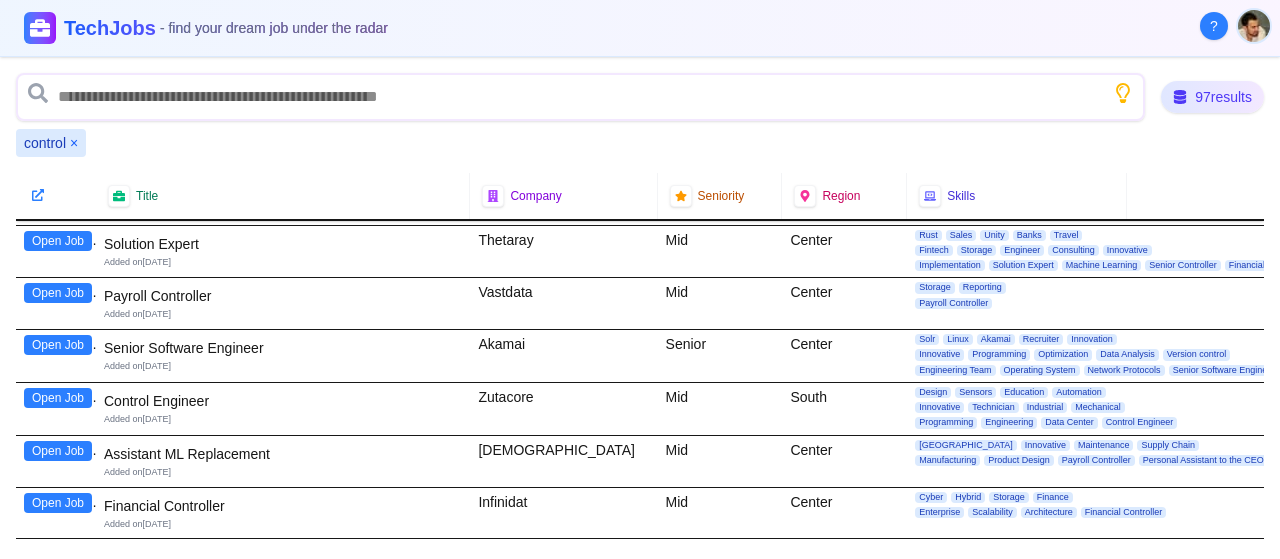 scroll, scrollTop: 1734, scrollLeft: 0, axis: vertical 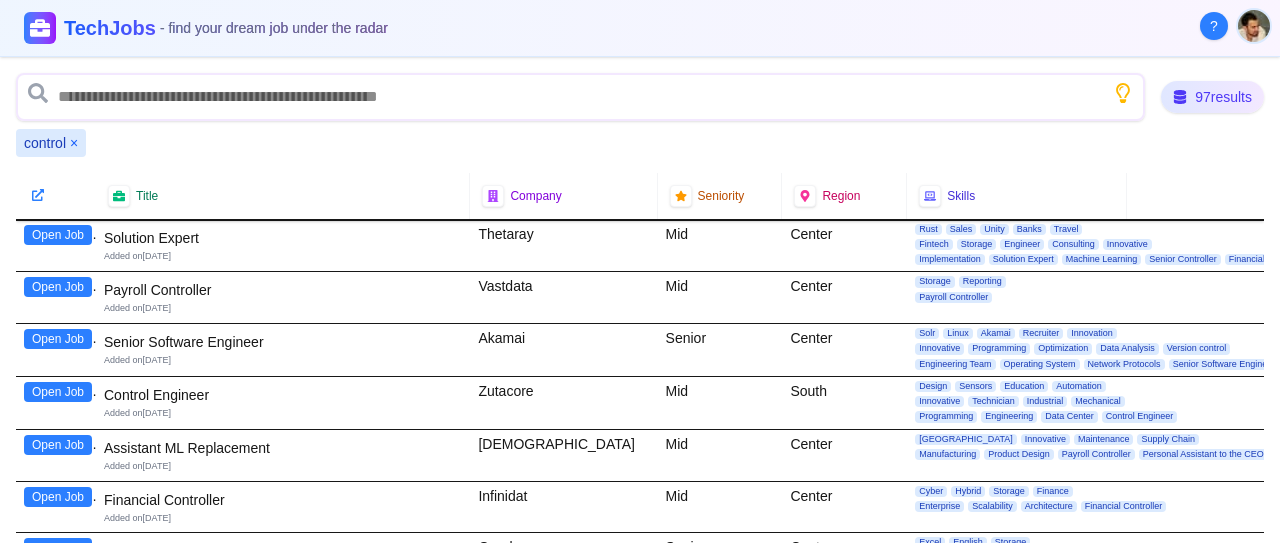 click on "Open Job" at bounding box center (58, 392) 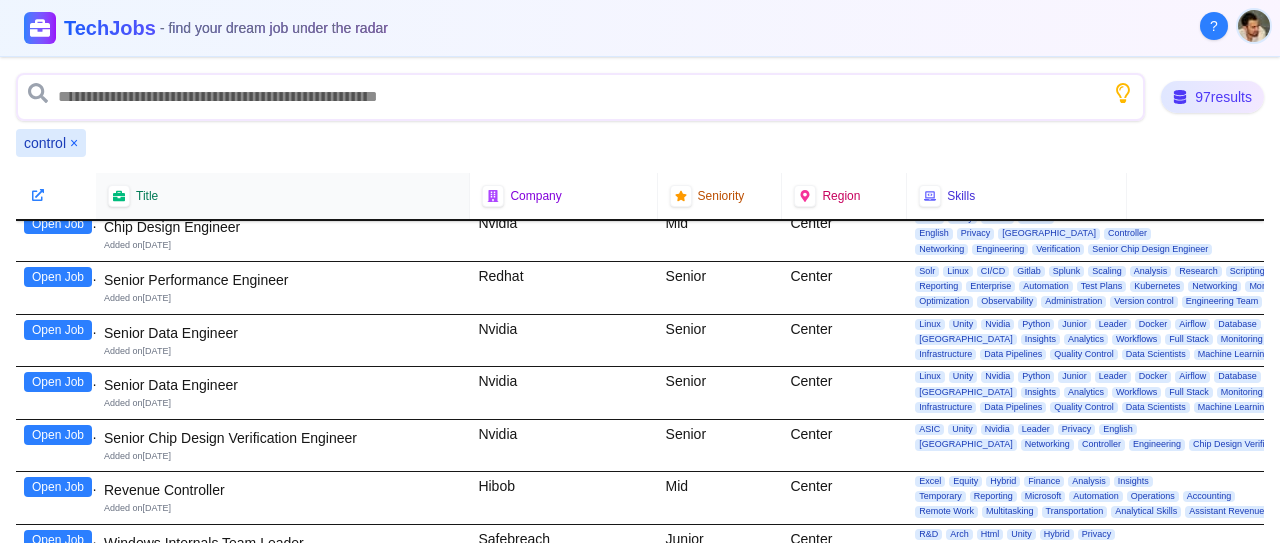 scroll, scrollTop: 0, scrollLeft: 0, axis: both 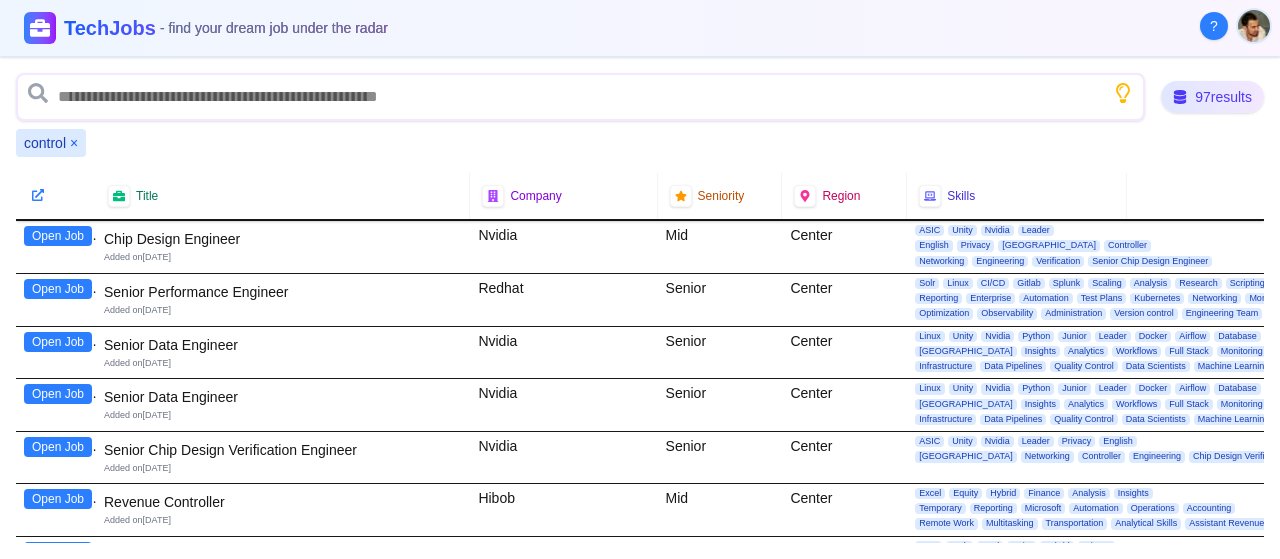 click on "×" at bounding box center (74, 143) 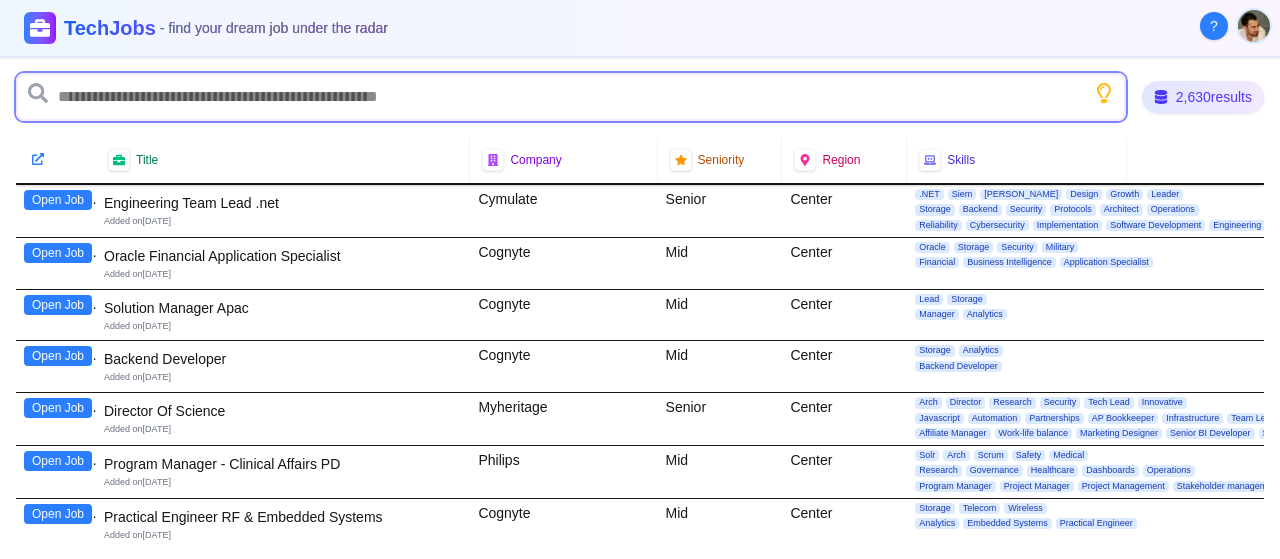 click at bounding box center (571, 97) 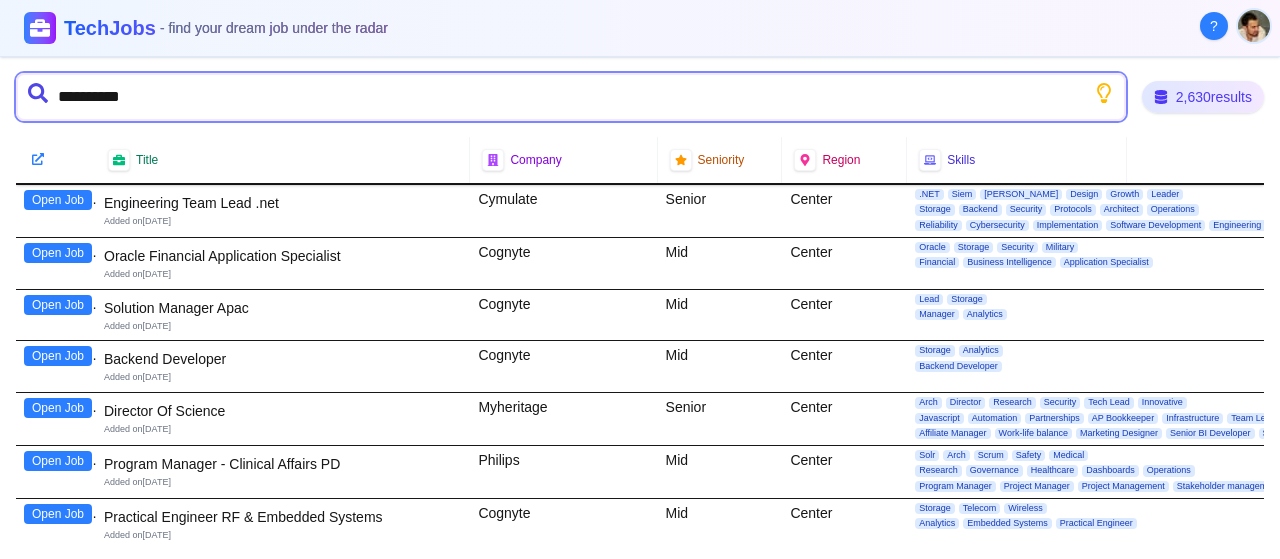 type on "**********" 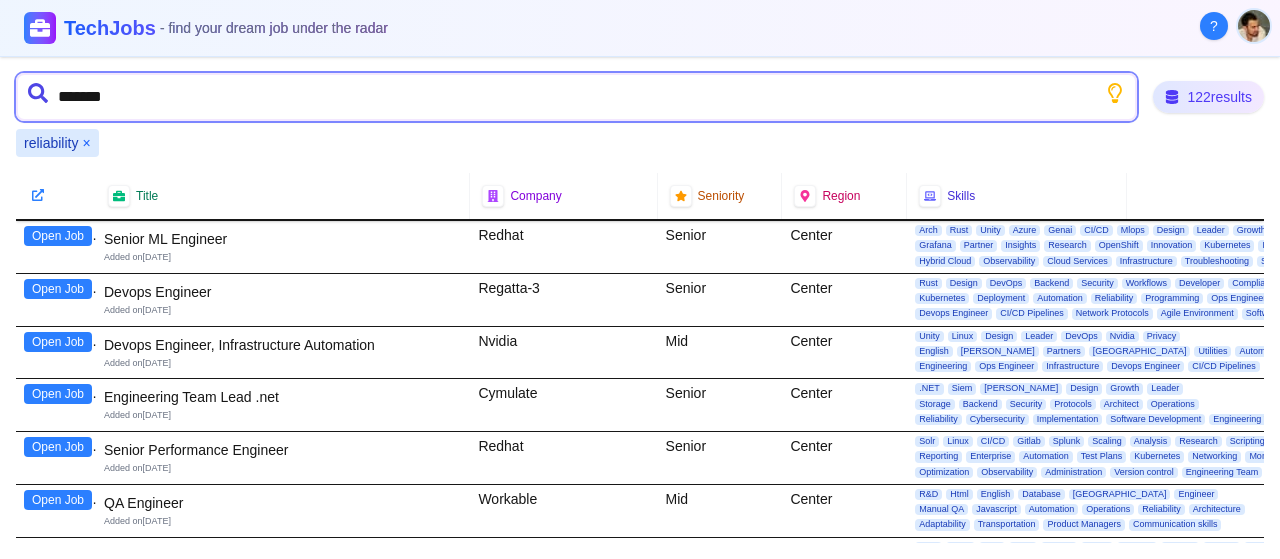 type on "********" 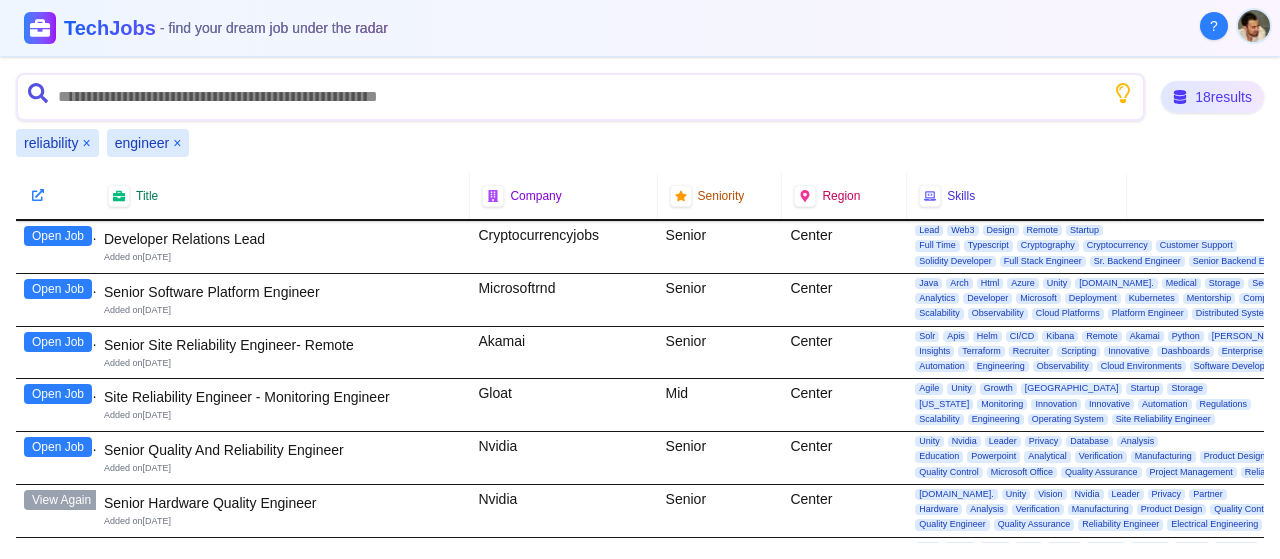 click on "×" at bounding box center (86, 143) 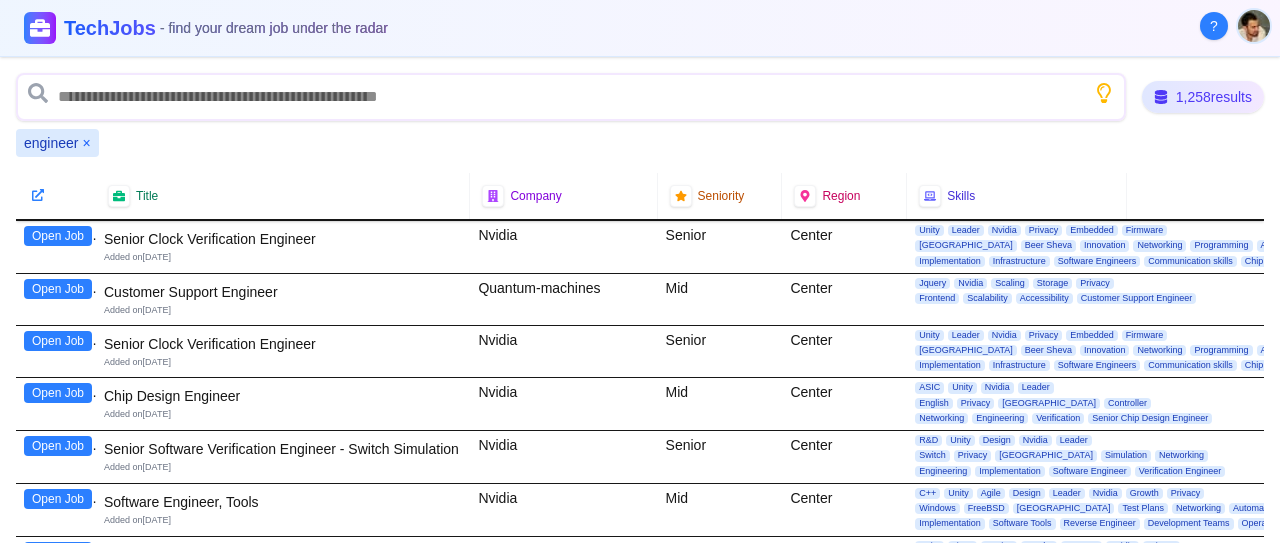click on "×" at bounding box center (87, 143) 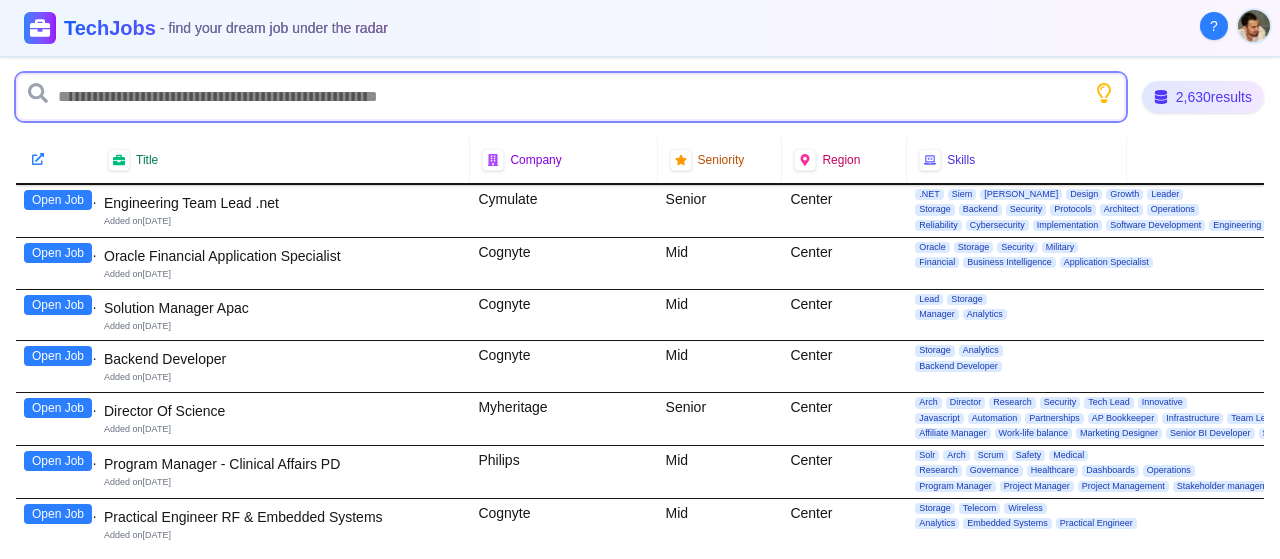 click at bounding box center (571, 97) 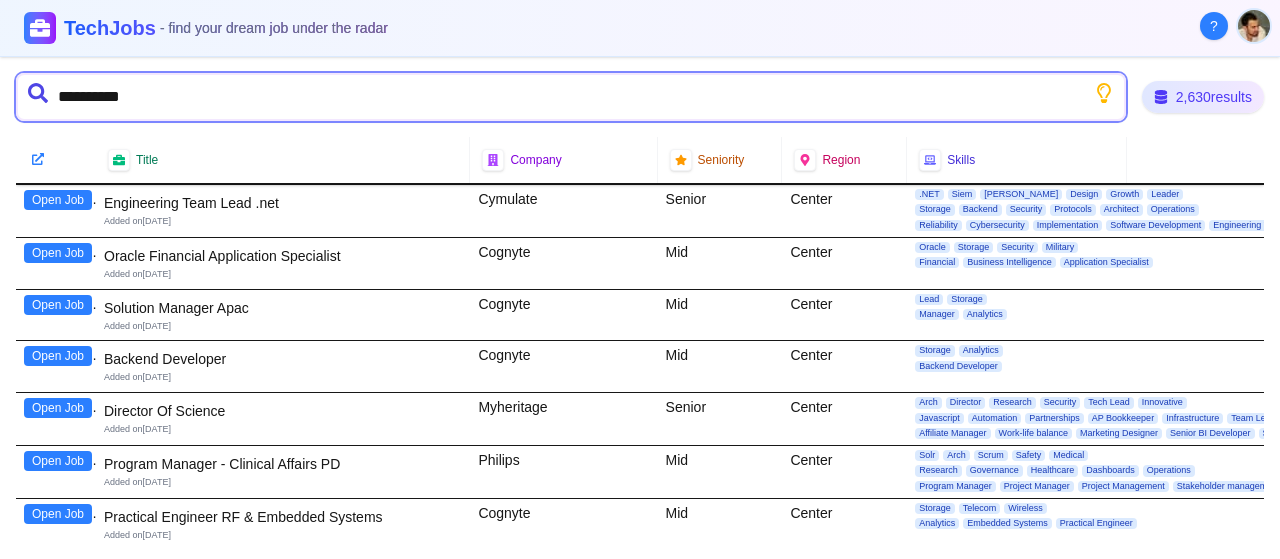 type on "**********" 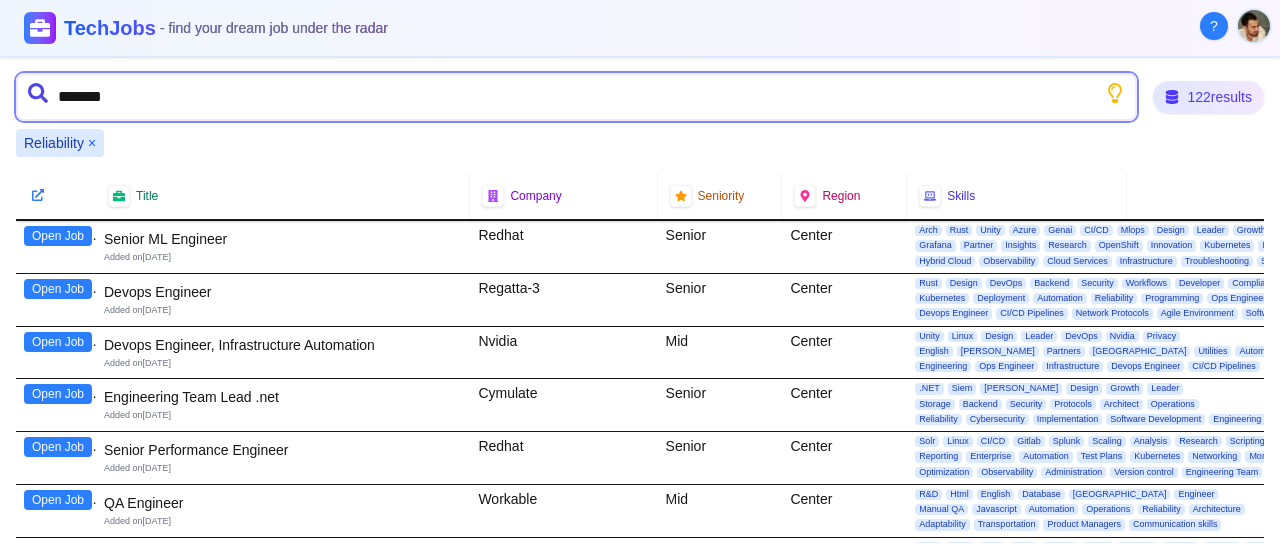 type on "********" 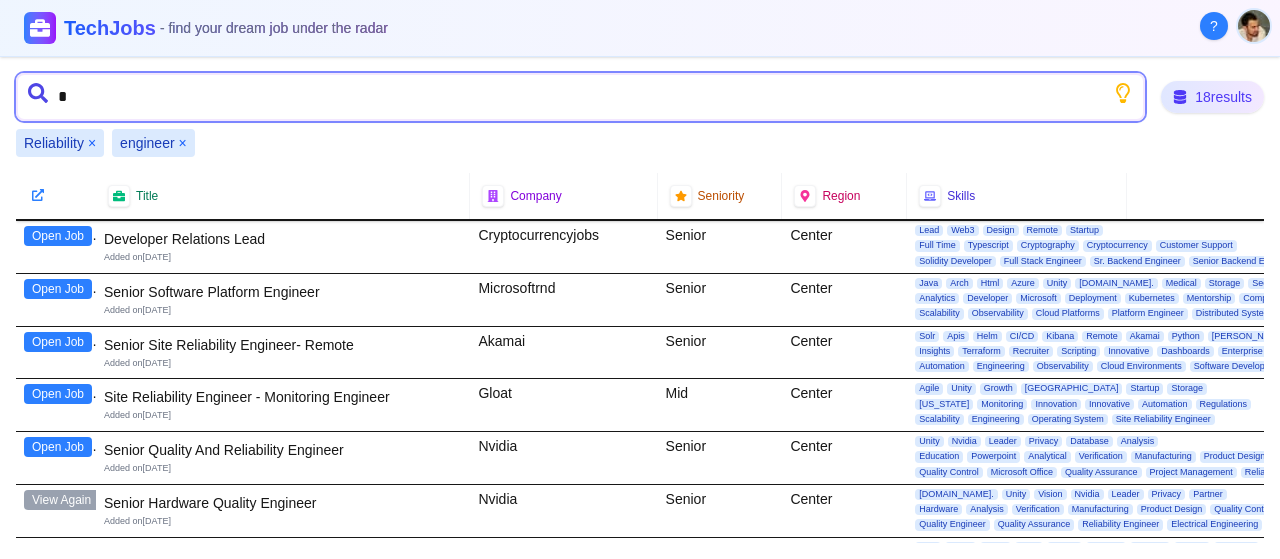 type on "**" 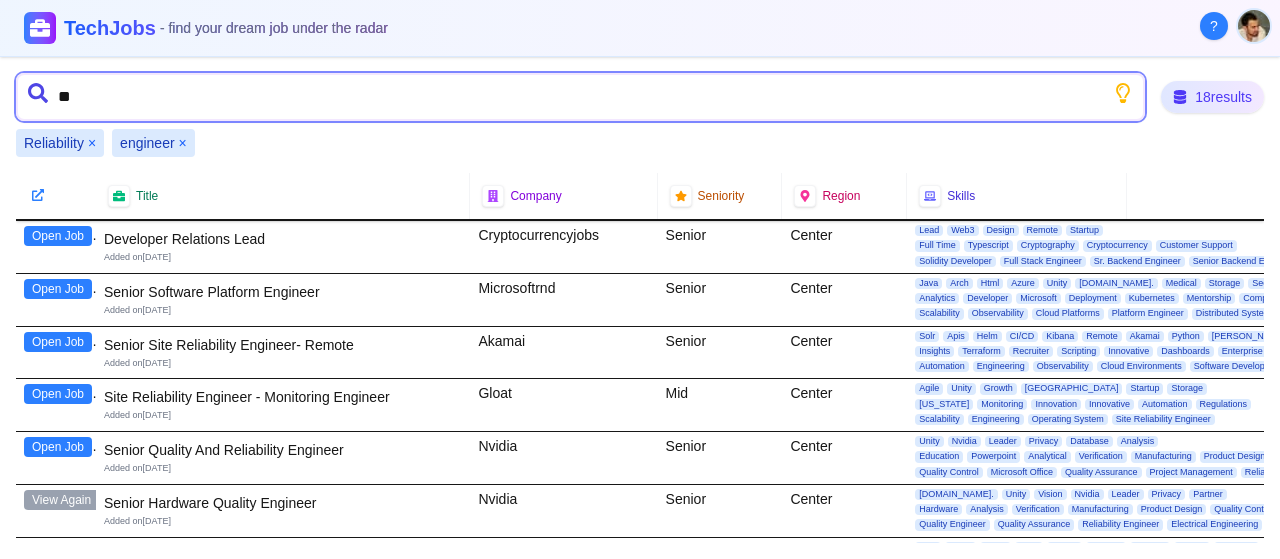 type 